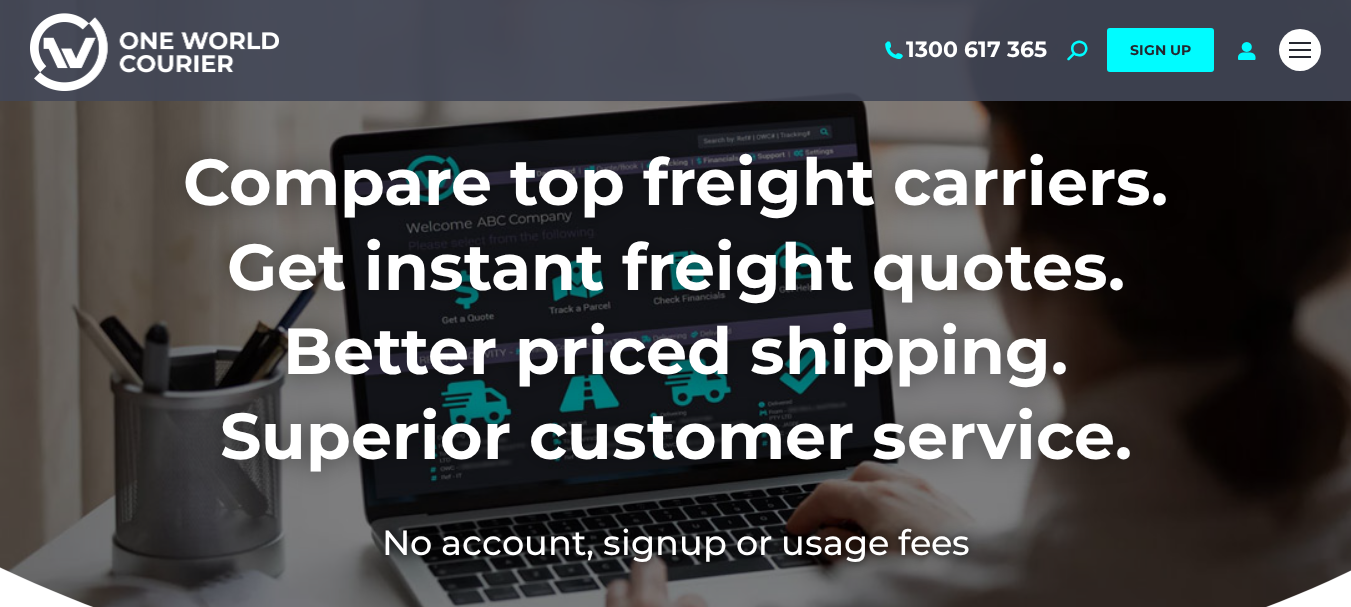 scroll, scrollTop: 0, scrollLeft: 0, axis: both 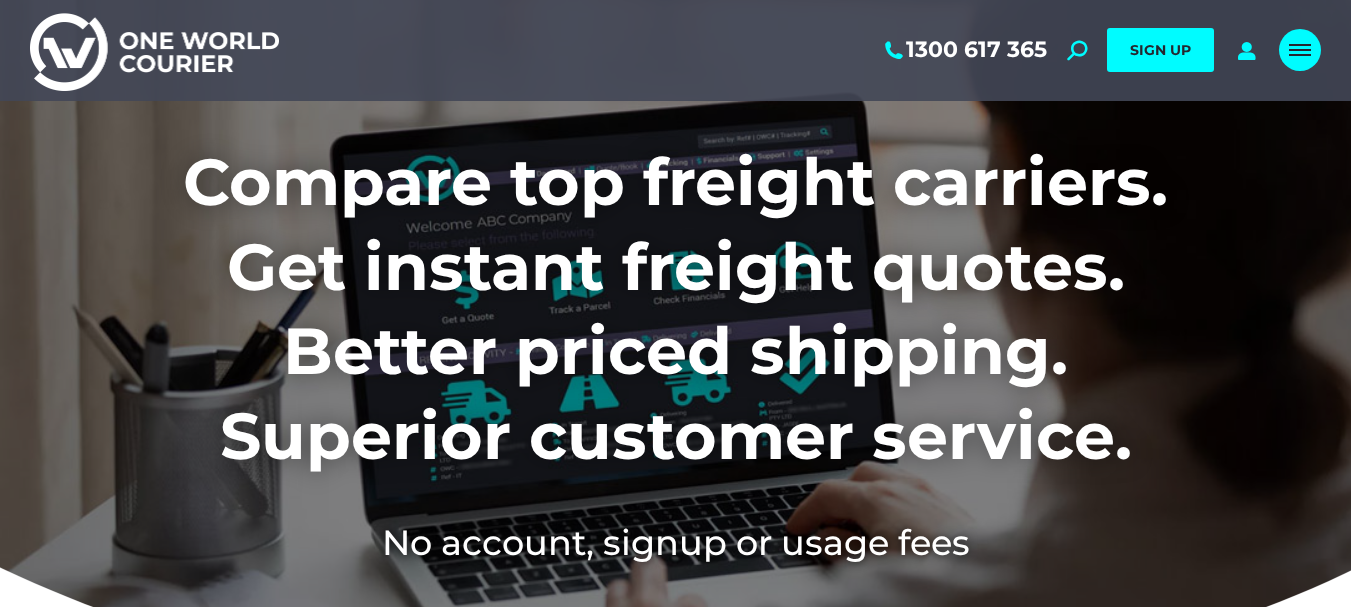 click at bounding box center [1300, 50] 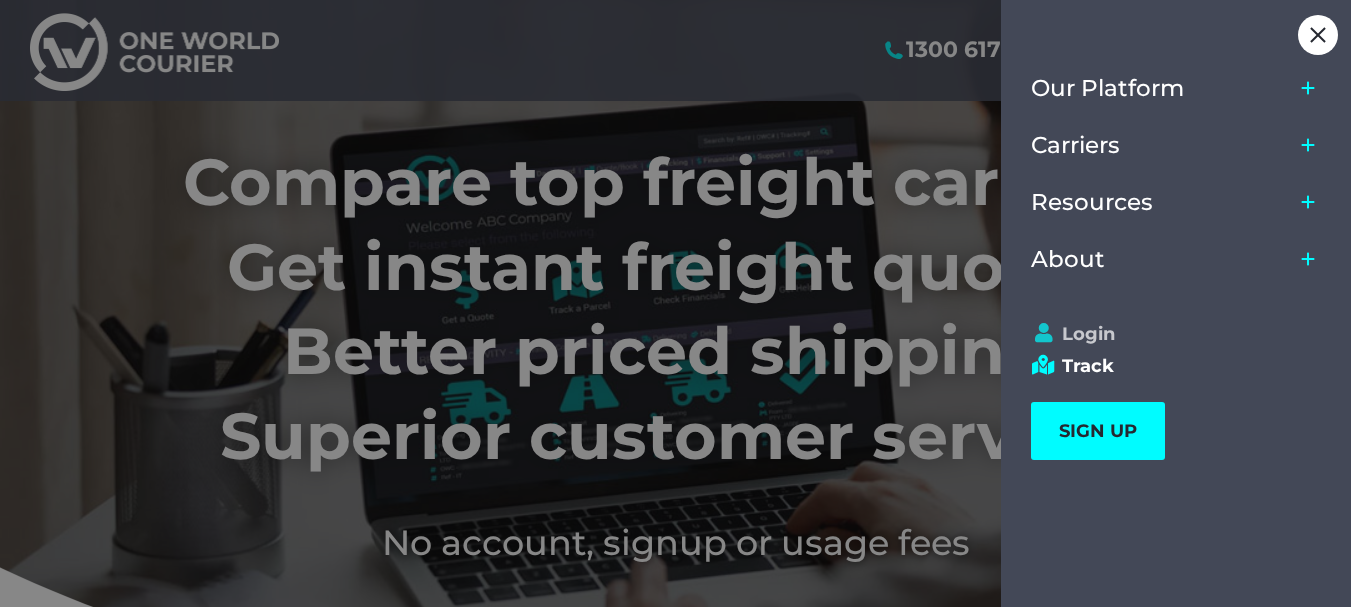 click on "Login" at bounding box center [1167, 334] 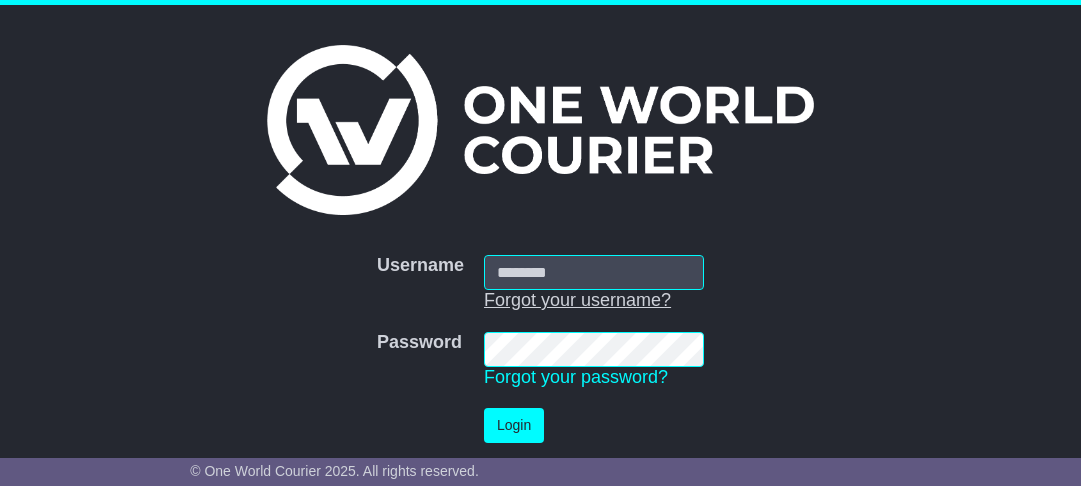 scroll, scrollTop: 0, scrollLeft: 0, axis: both 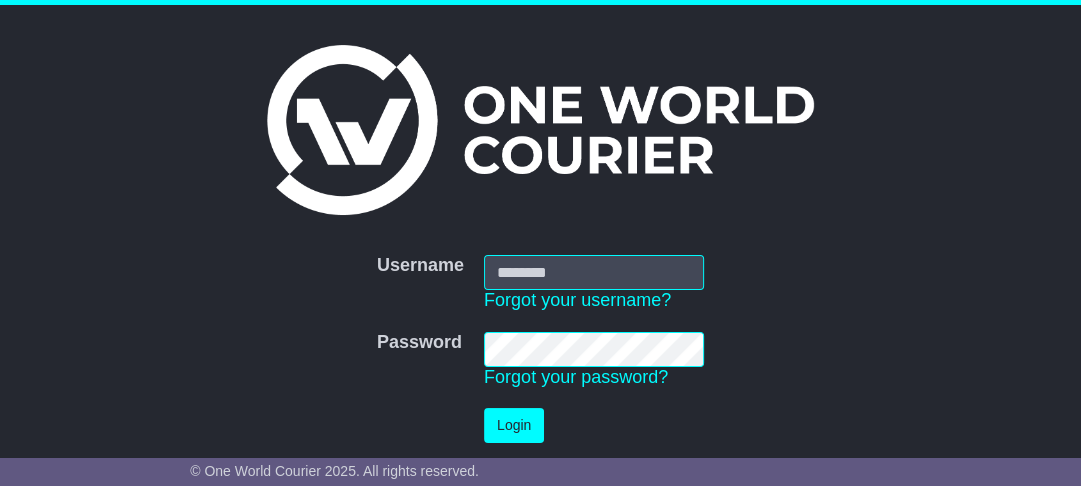 type on "**********" 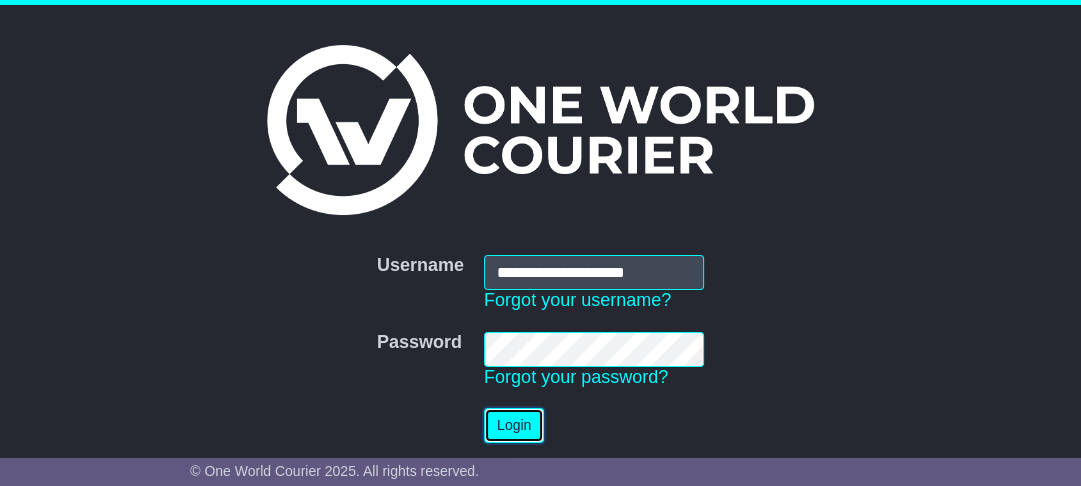 click on "Login" at bounding box center (514, 425) 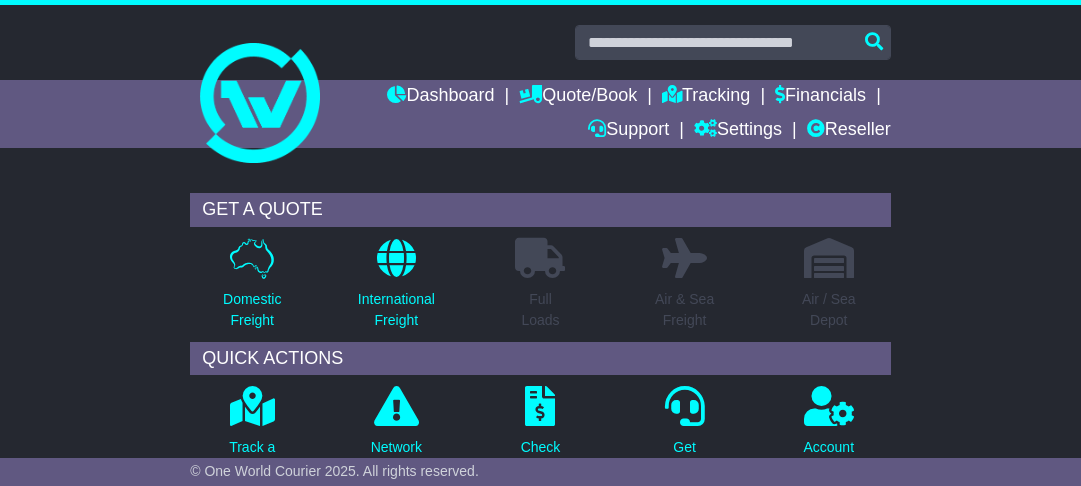 scroll, scrollTop: 0, scrollLeft: 0, axis: both 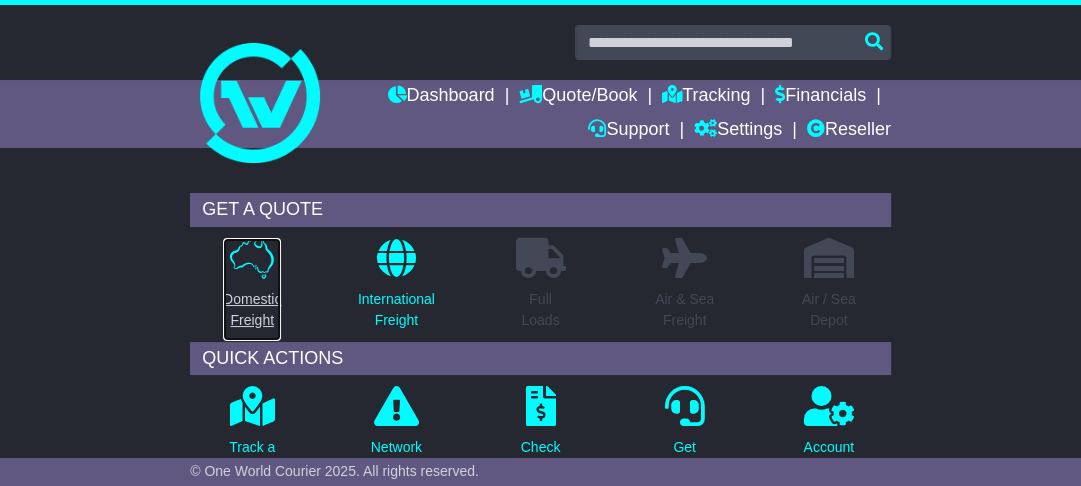 click on "Domestic Freight" at bounding box center [252, 289] 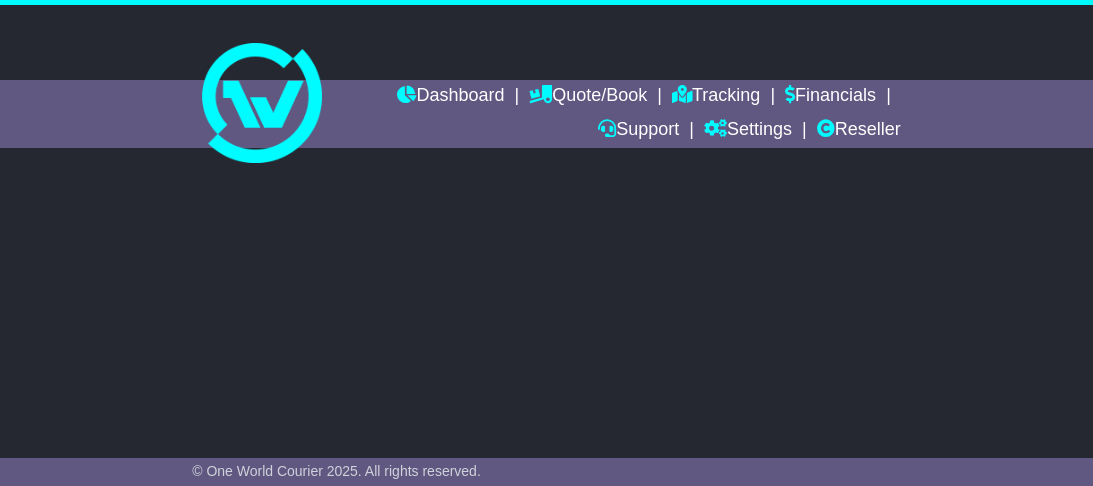 scroll, scrollTop: 0, scrollLeft: 0, axis: both 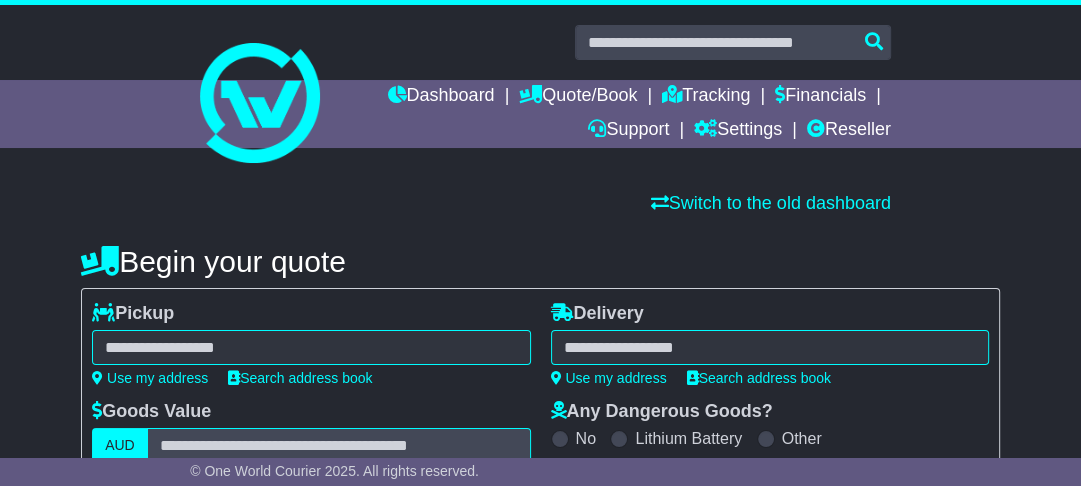 click on "**********" at bounding box center (311, 344) 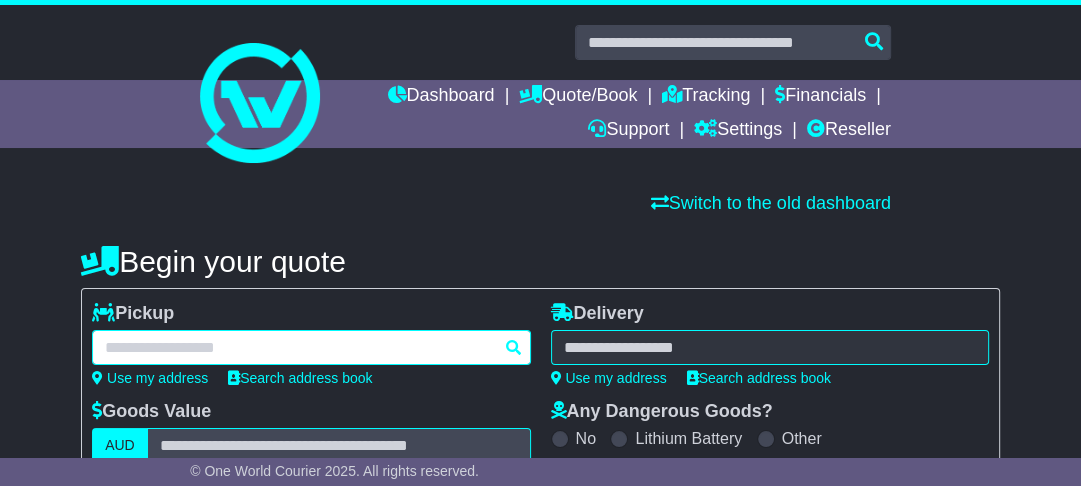 click at bounding box center (311, 347) 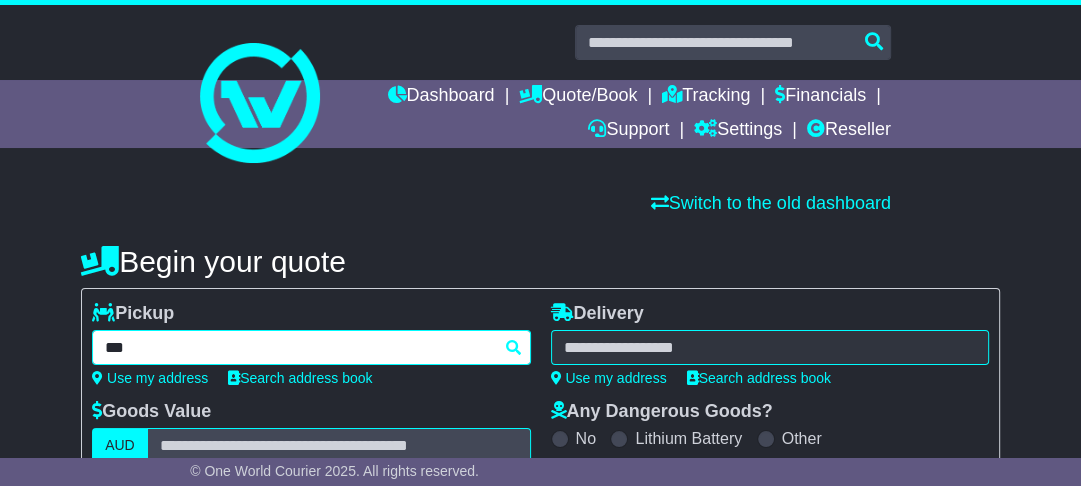 type on "****" 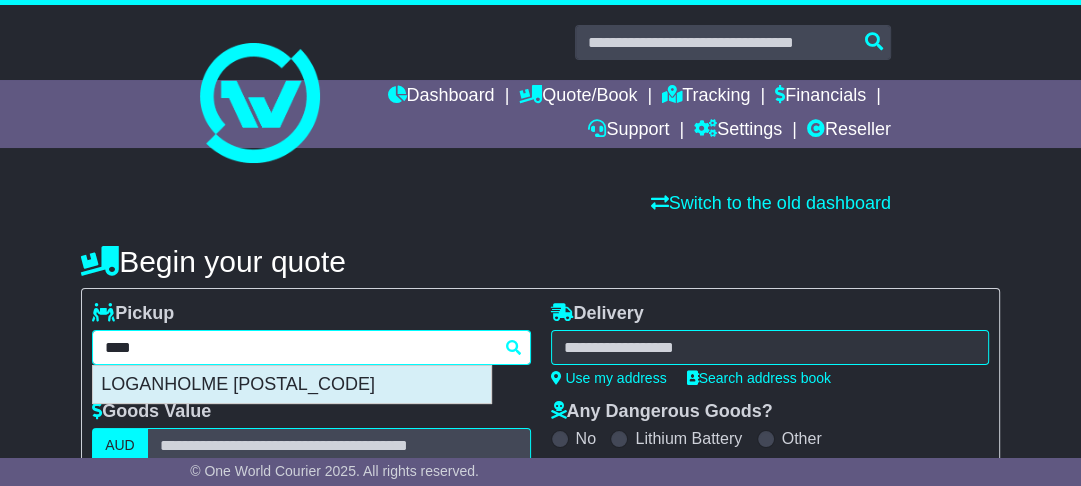 click on "LOGANHOLME [POSTAL_CODE]" at bounding box center (292, 385) 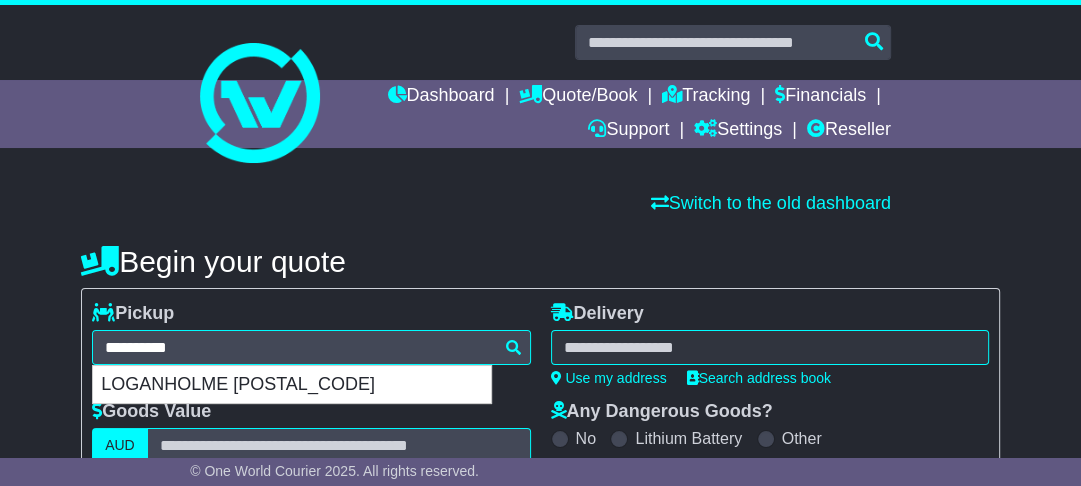 type on "**********" 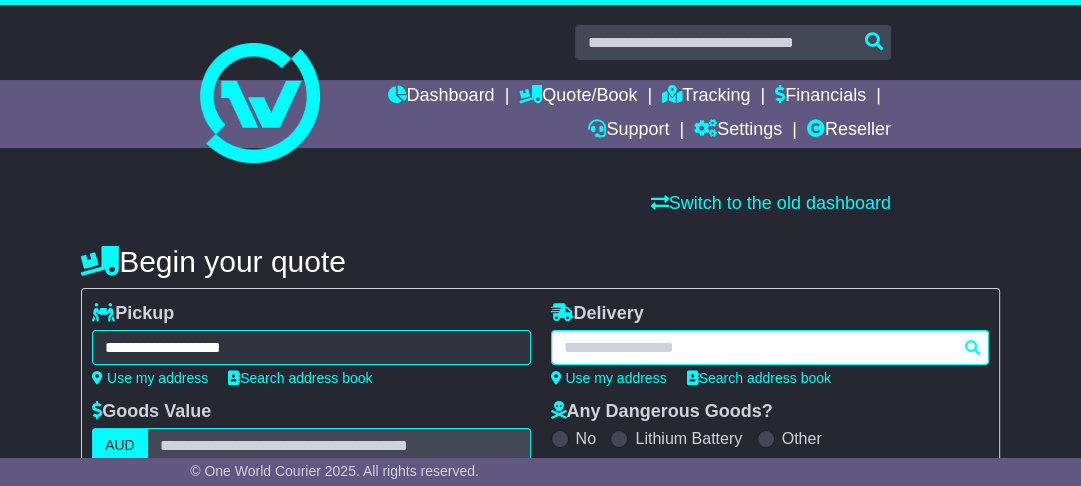click at bounding box center (770, 347) 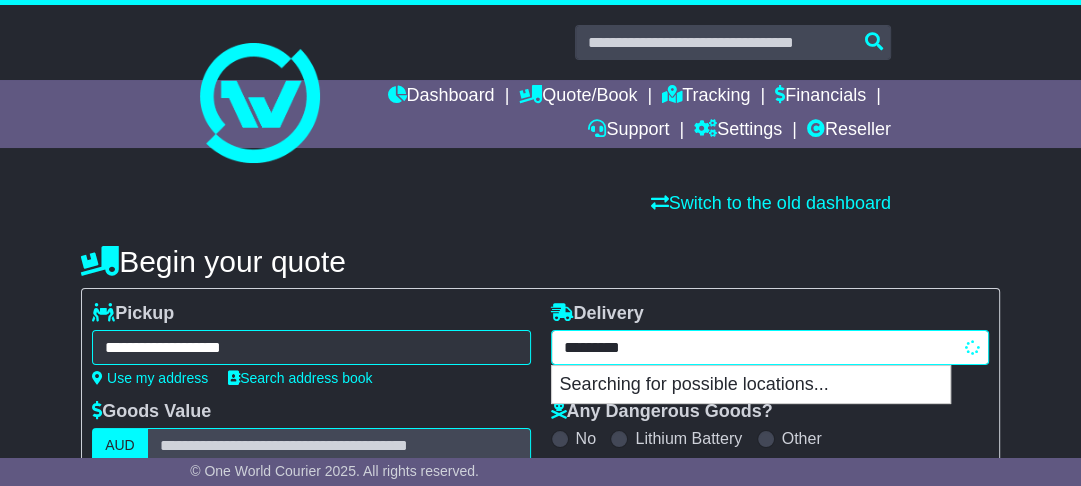 type on "**********" 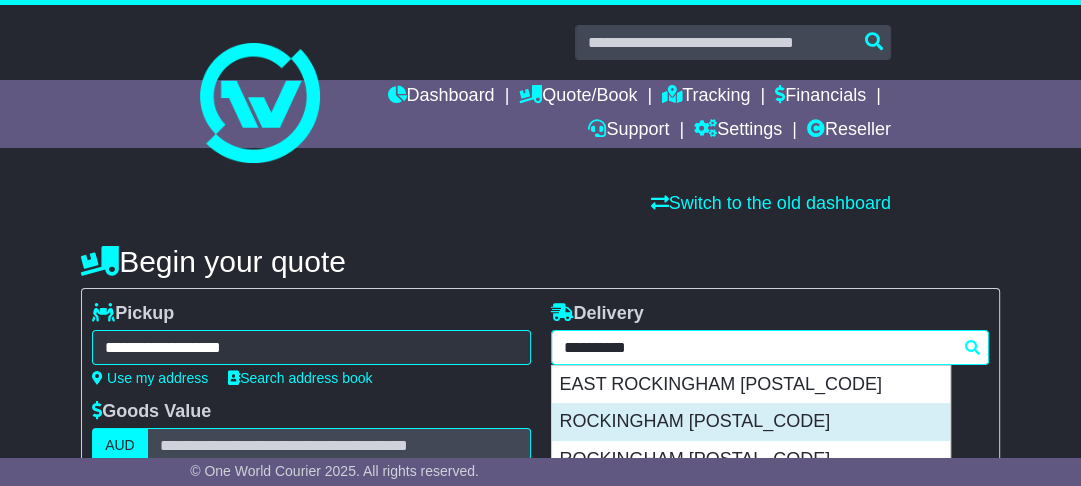 click on "ROCKINGHAM 6168" at bounding box center [751, 422] 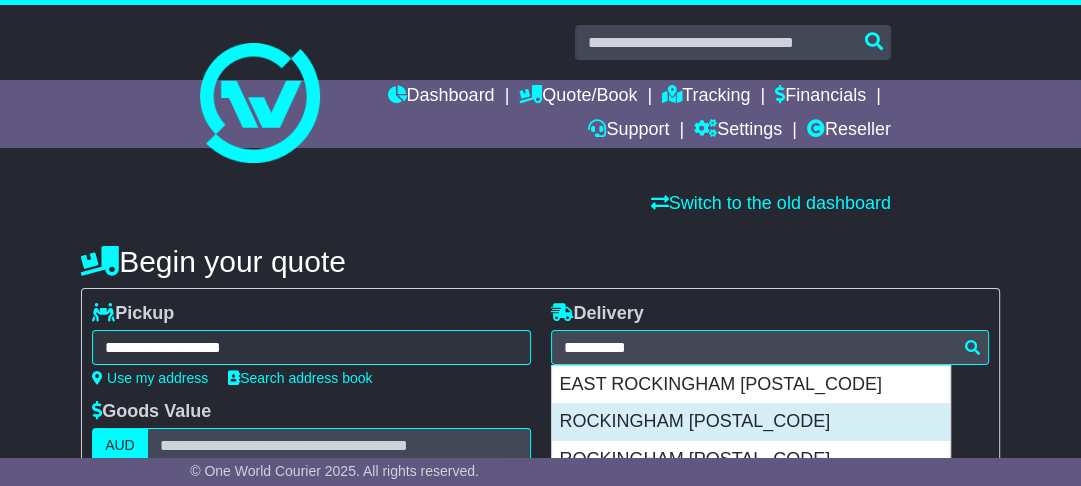 type on "**********" 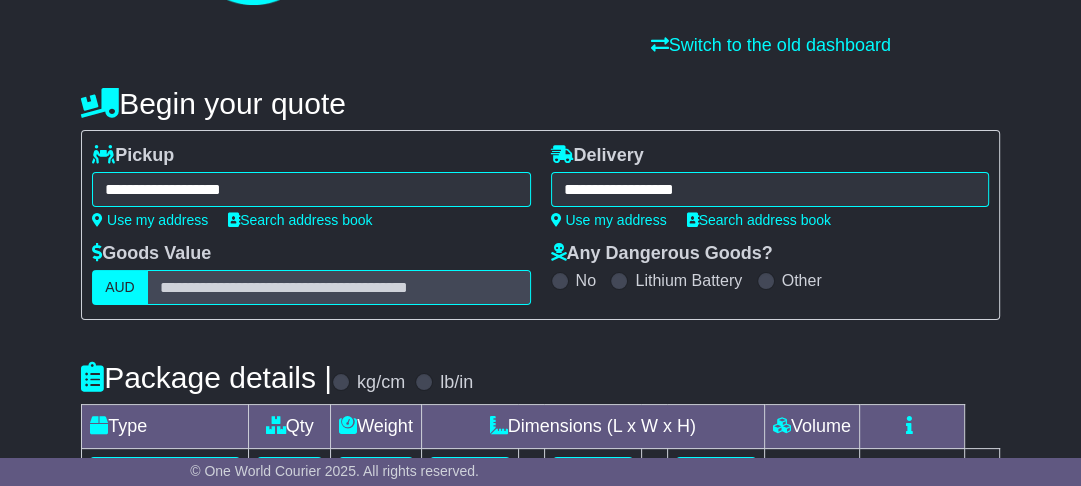 scroll, scrollTop: 160, scrollLeft: 0, axis: vertical 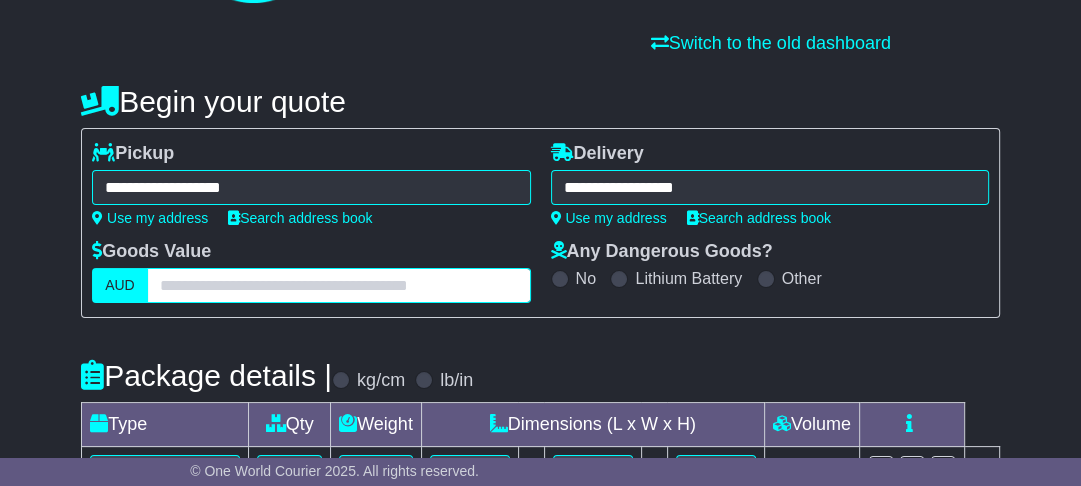 click at bounding box center (339, 285) 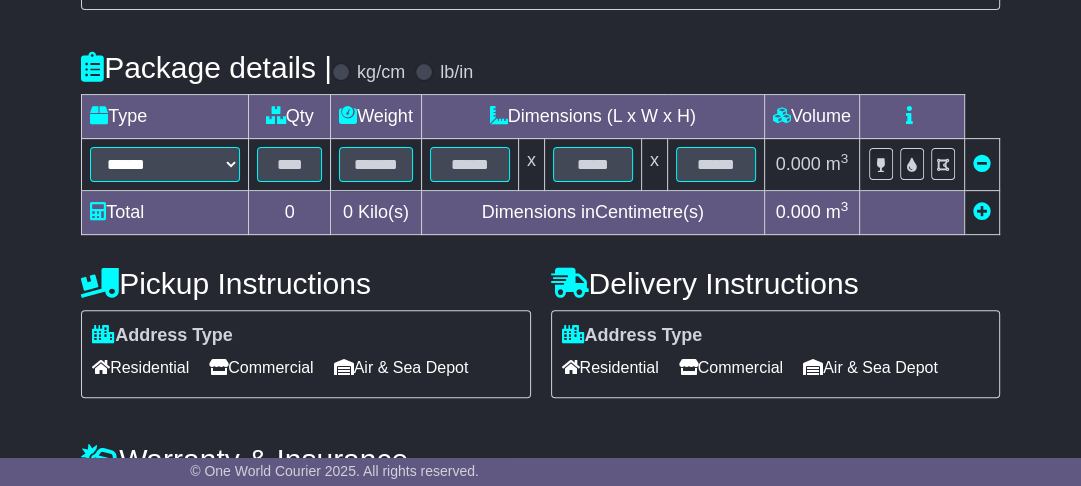 scroll, scrollTop: 480, scrollLeft: 0, axis: vertical 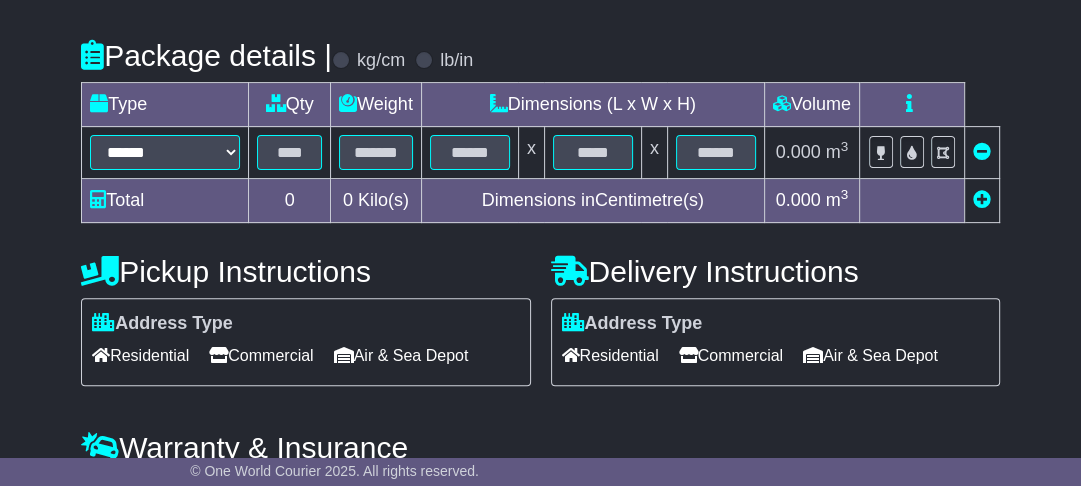 type on "****" 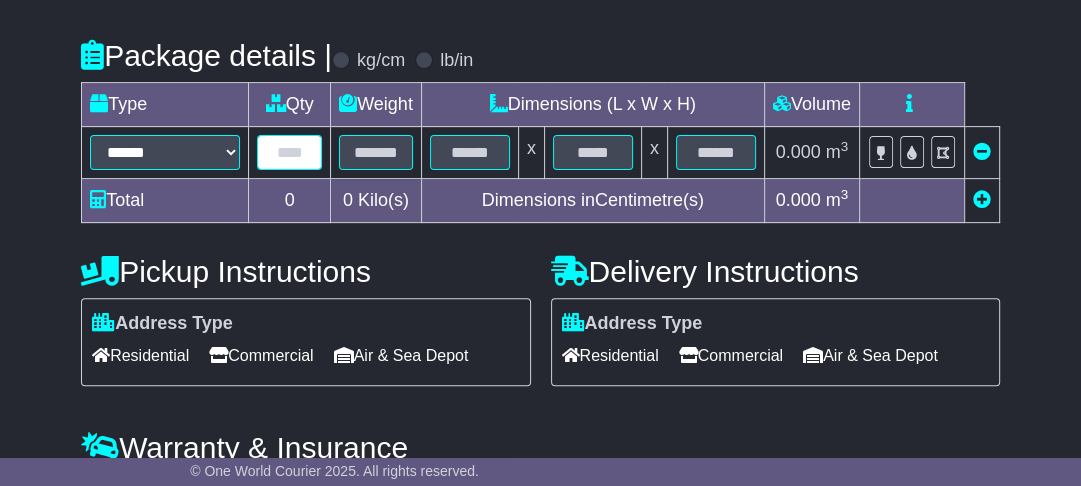 click at bounding box center (289, 152) 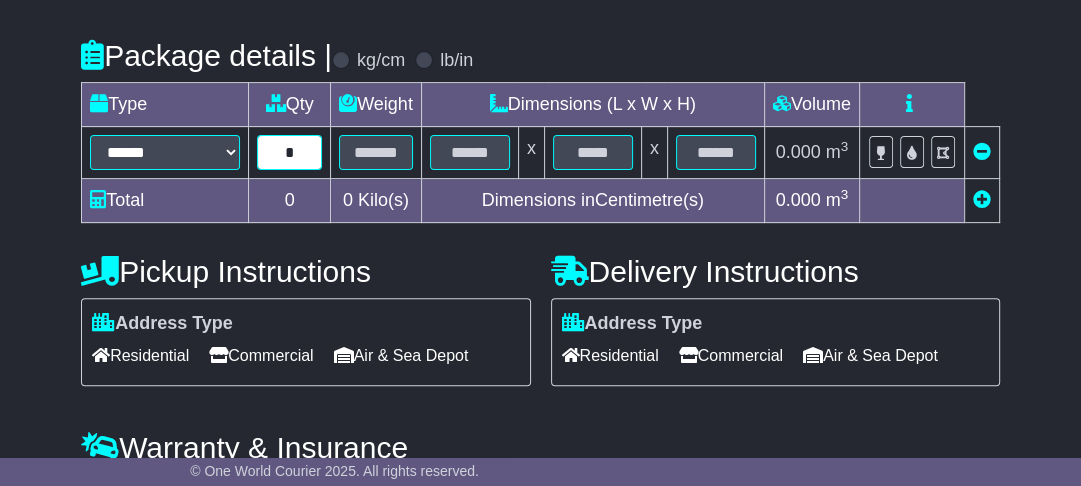 type on "*" 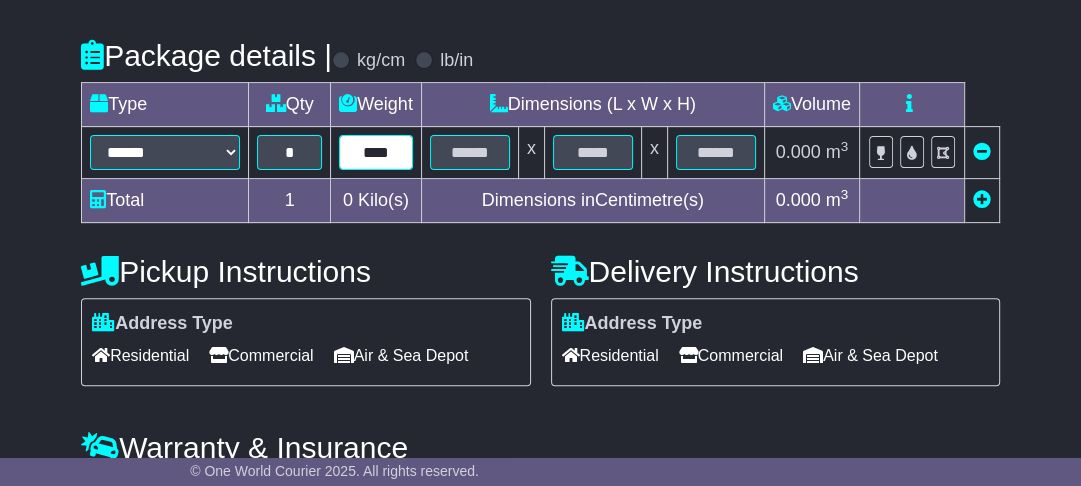 type on "****" 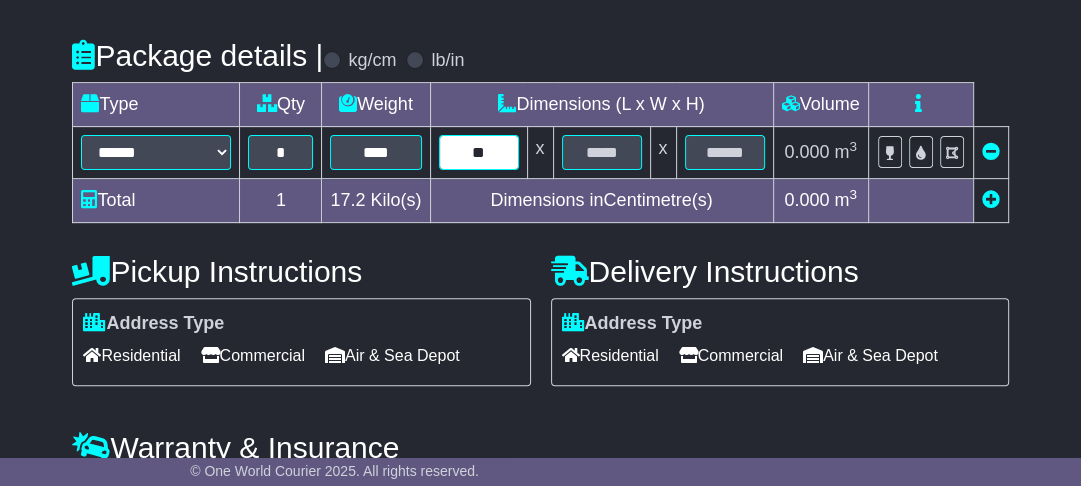 type on "**" 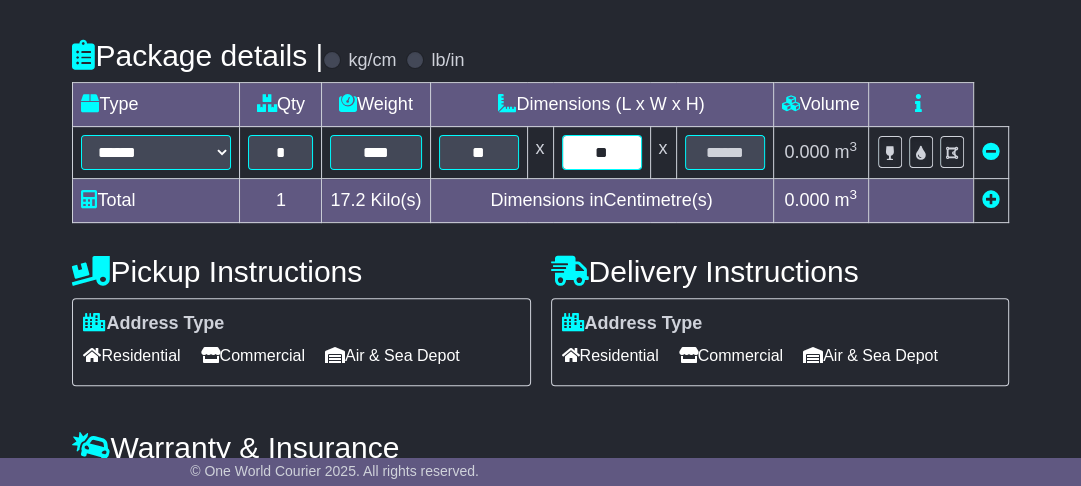 type on "**" 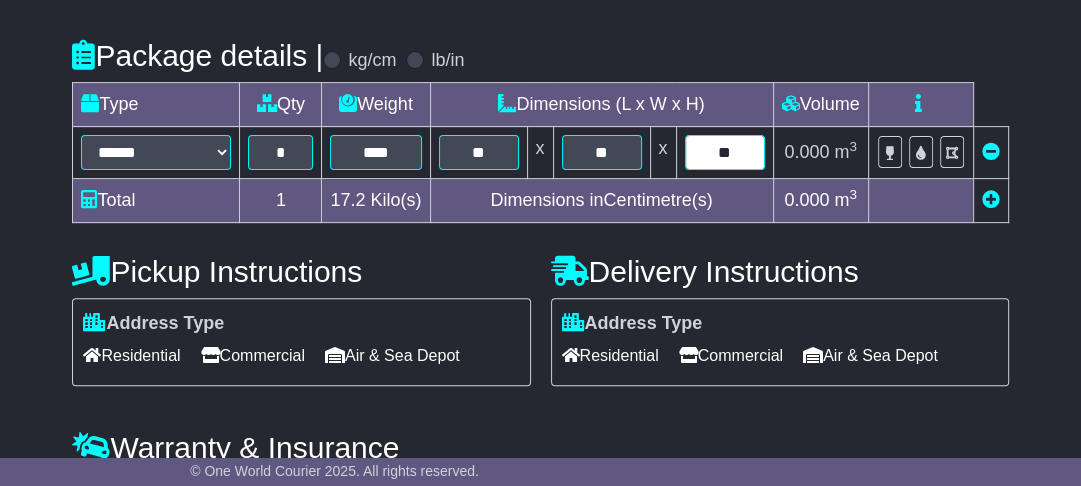 type on "**" 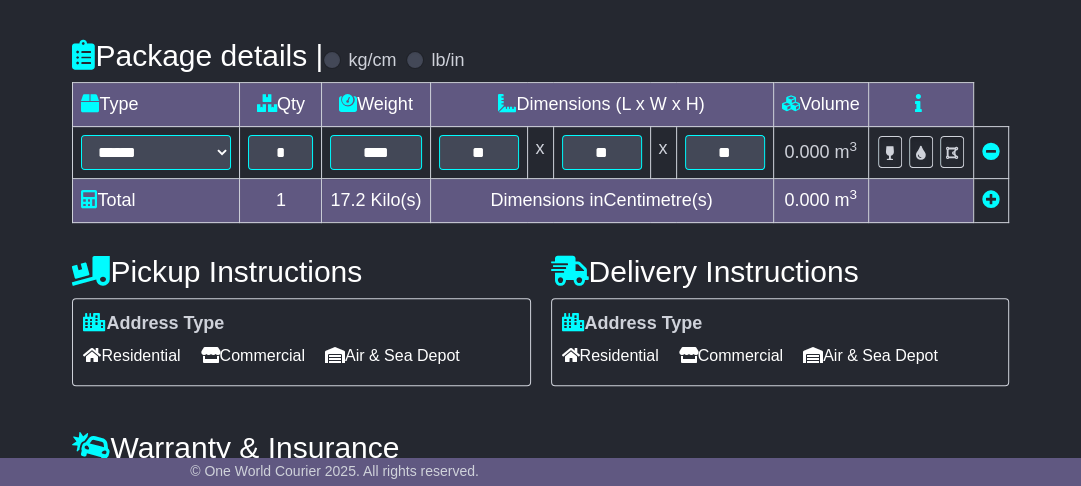 scroll, scrollTop: 821, scrollLeft: 0, axis: vertical 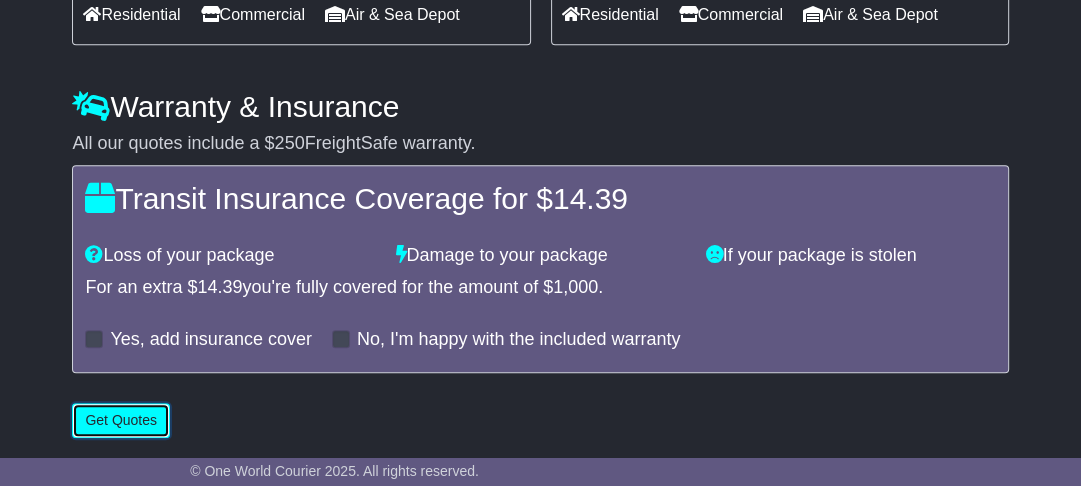 click on "Get Quotes" at bounding box center (121, 420) 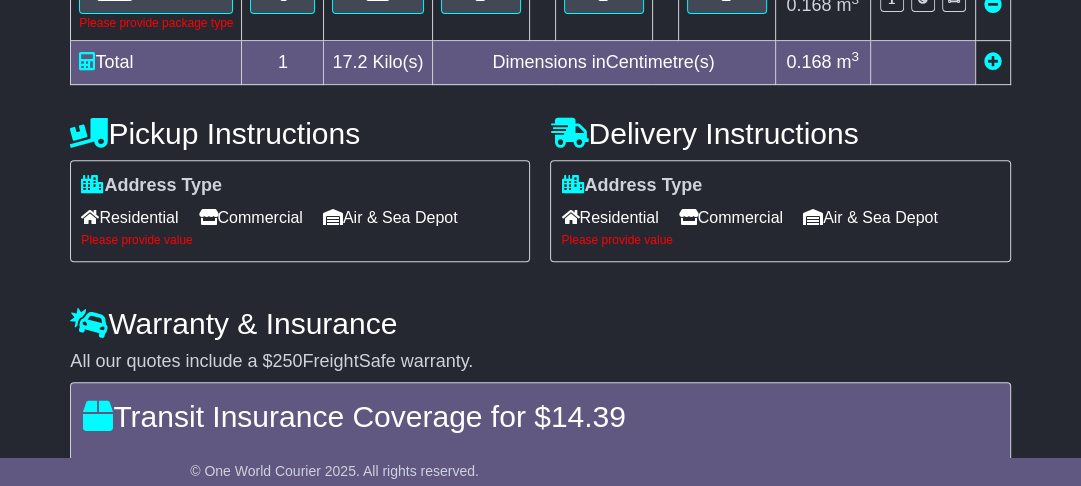 scroll, scrollTop: 600, scrollLeft: 0, axis: vertical 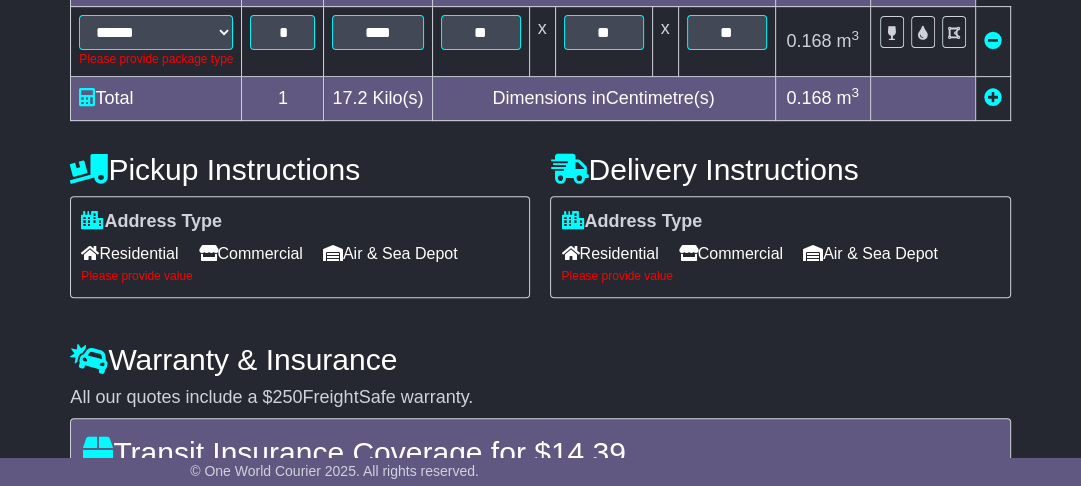 click on "Commercial" at bounding box center [251, 253] 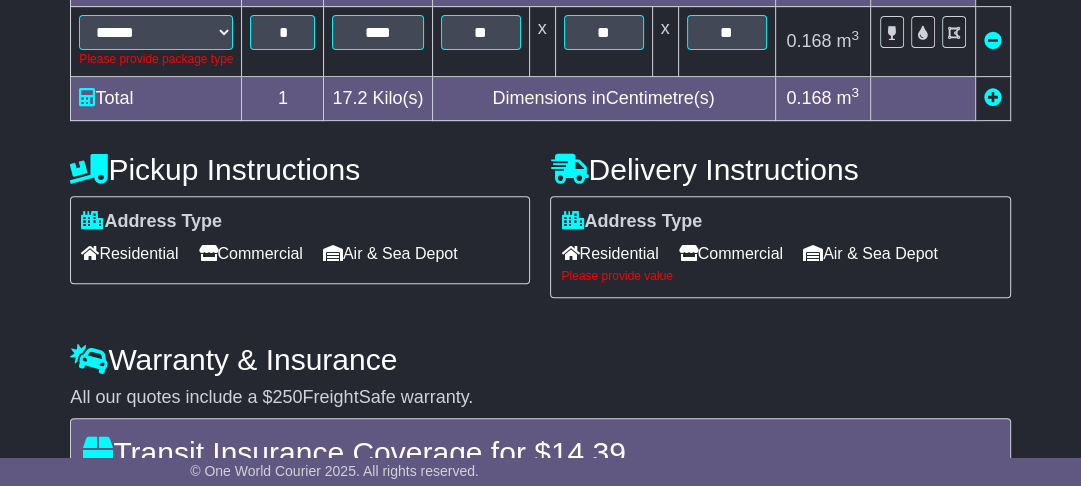 click on "Commercial" at bounding box center (731, 253) 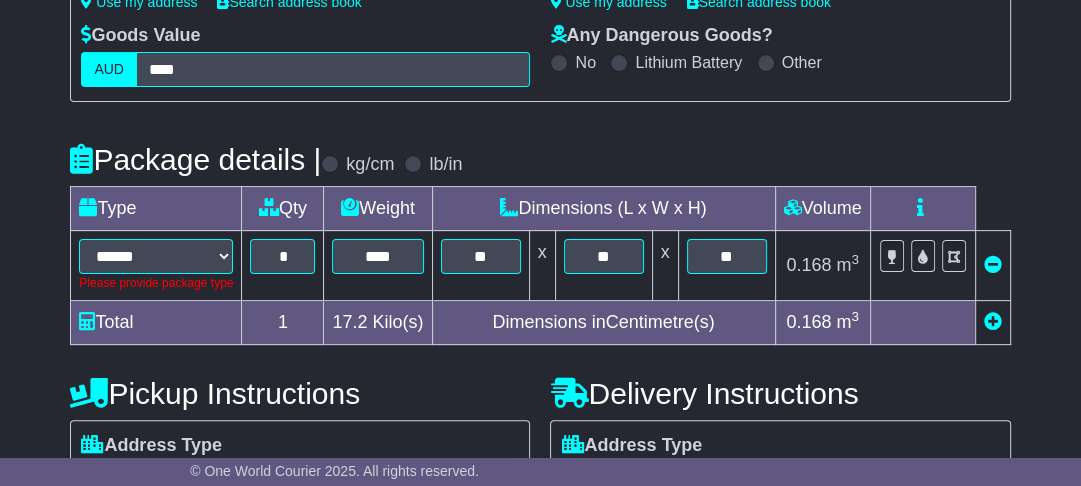 scroll, scrollTop: 360, scrollLeft: 0, axis: vertical 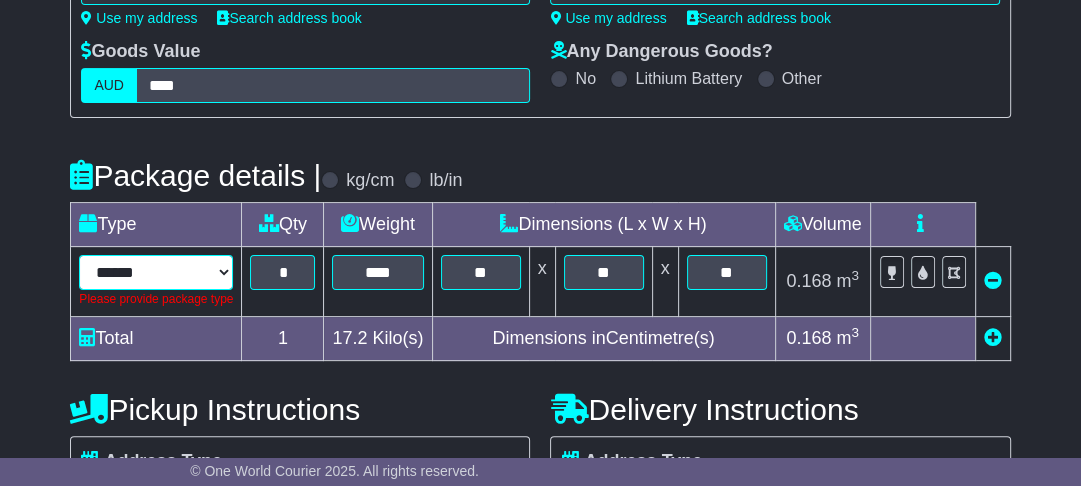 click on "****** ****** *** ******** ***** **** **** ****** *** *******" at bounding box center [156, 272] 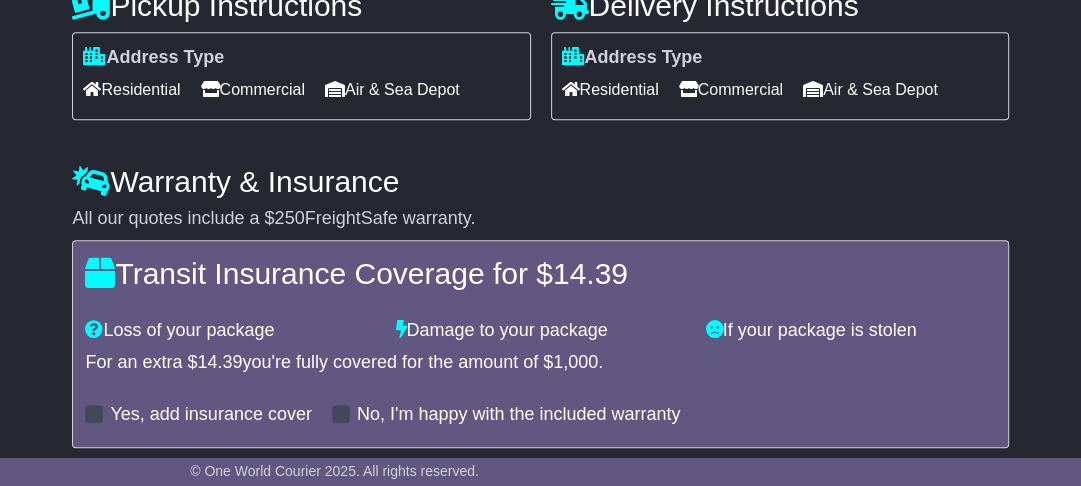 scroll, scrollTop: 823, scrollLeft: 0, axis: vertical 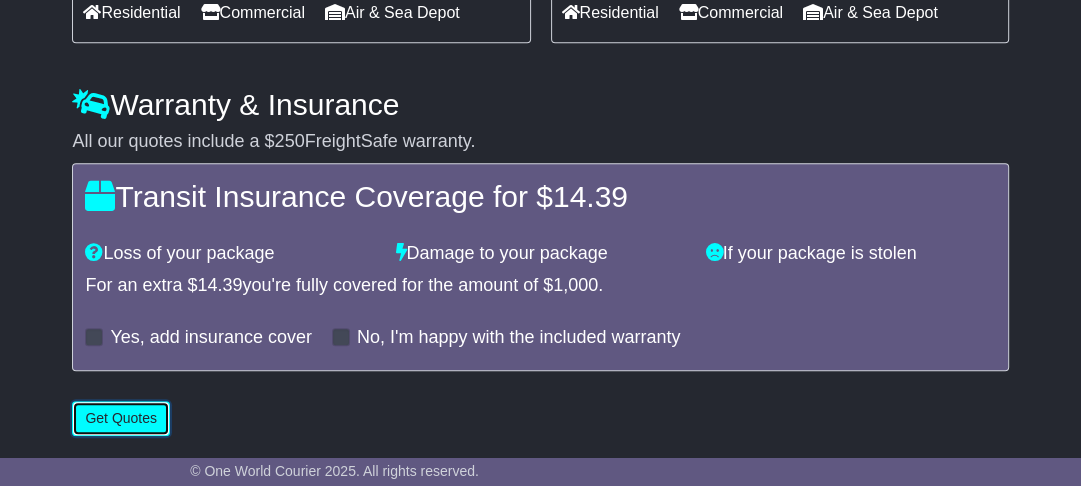 click on "Get Quotes" at bounding box center (121, 418) 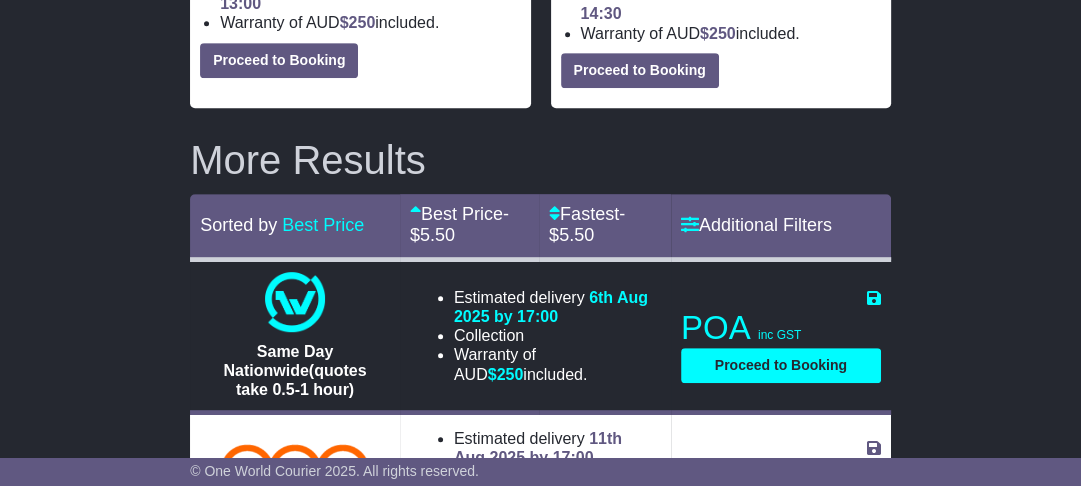 scroll, scrollTop: 720, scrollLeft: 0, axis: vertical 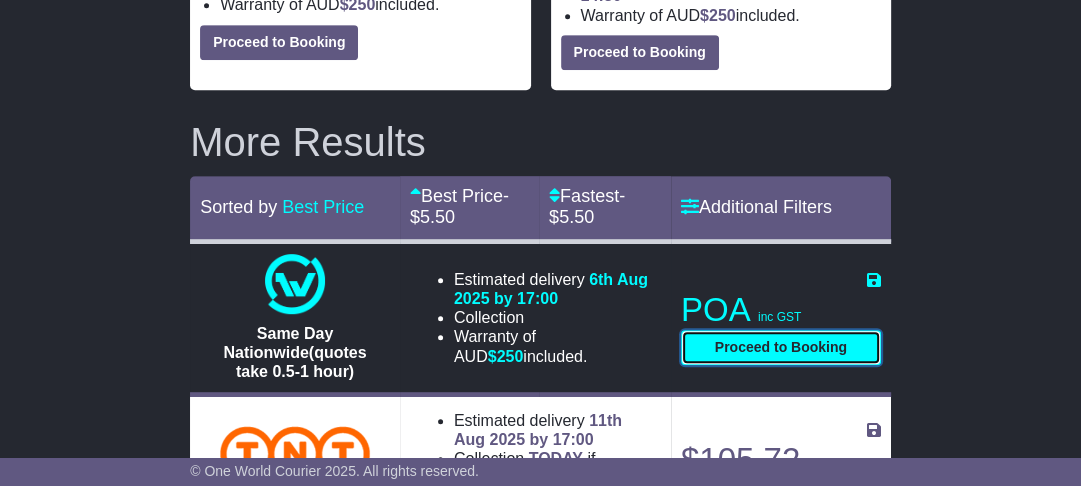 click on "Proceed to Booking" at bounding box center [781, 347] 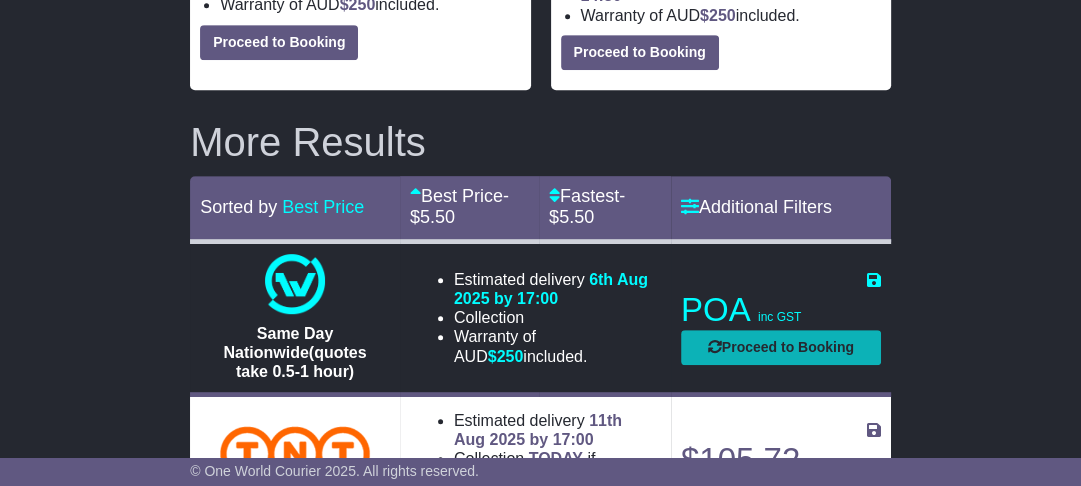 select on "***" 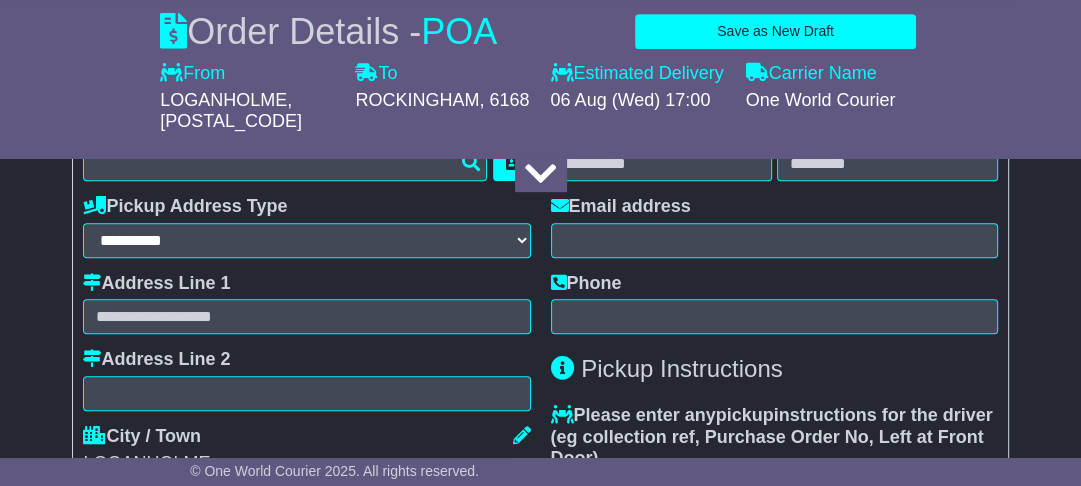 scroll, scrollTop: 320, scrollLeft: 0, axis: vertical 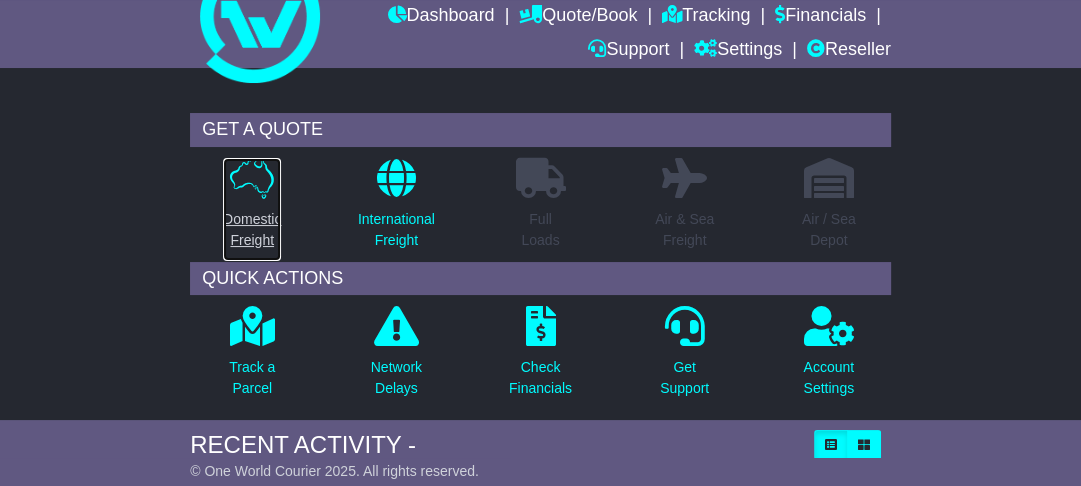 click on "Domestic Freight" at bounding box center [252, 209] 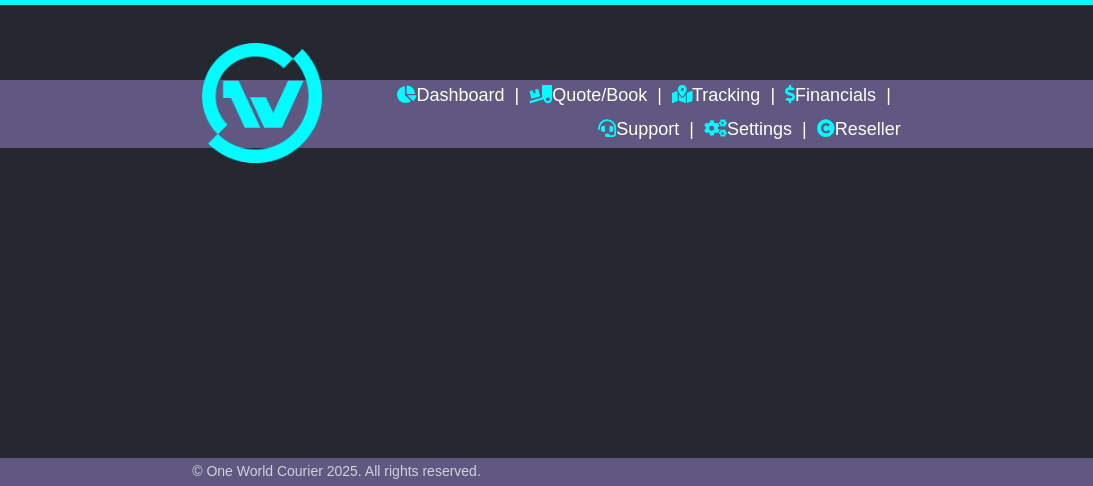 scroll, scrollTop: 0, scrollLeft: 0, axis: both 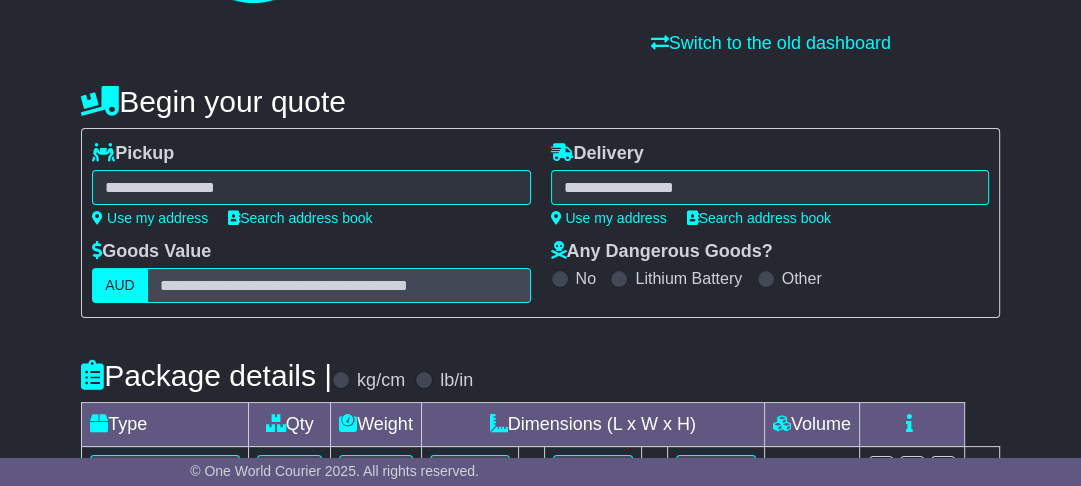 click at bounding box center (311, 187) 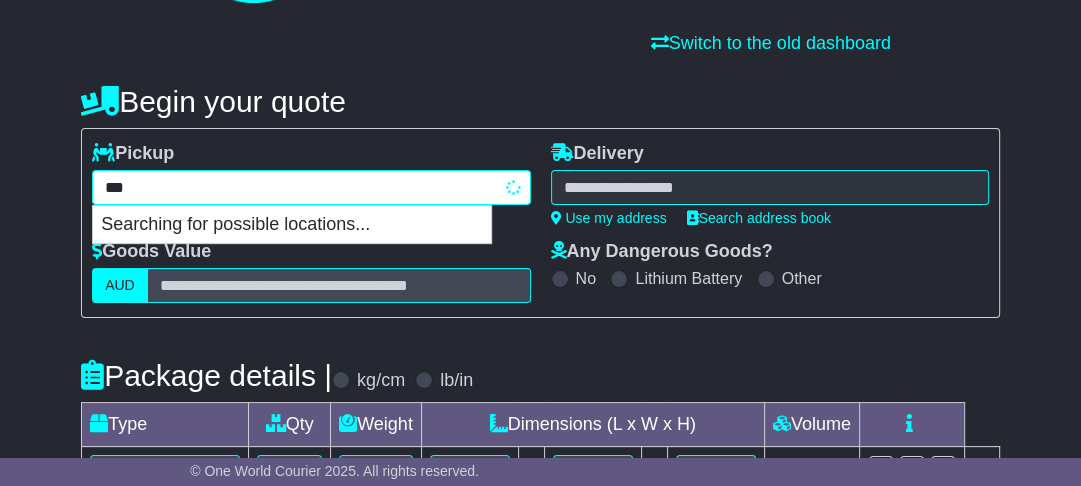 type on "****" 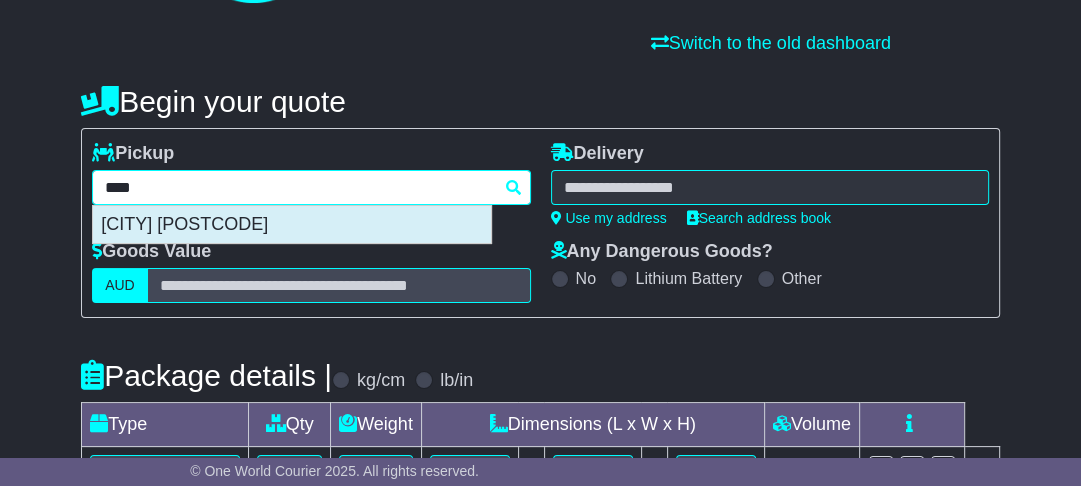 click on "[CITY] [POSTCODE]" at bounding box center [292, 225] 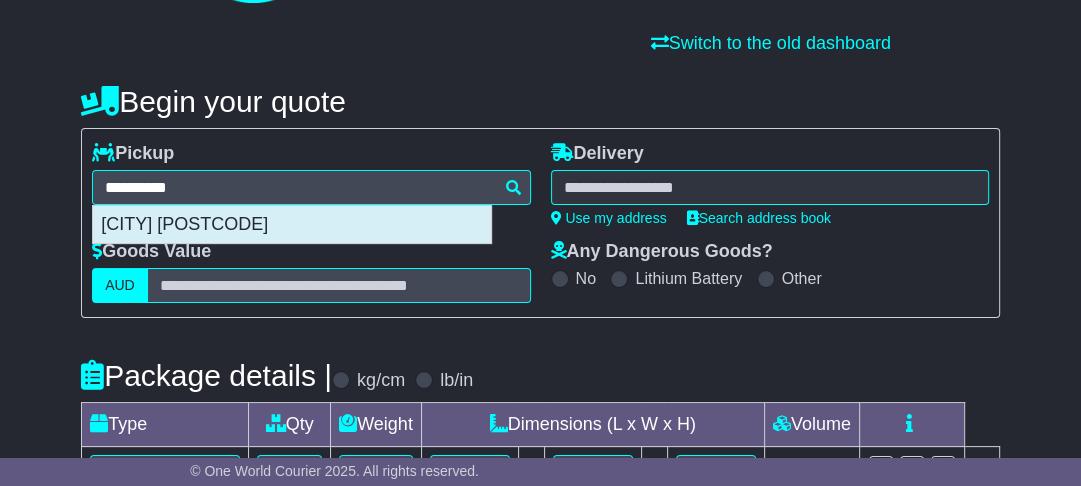 type on "**********" 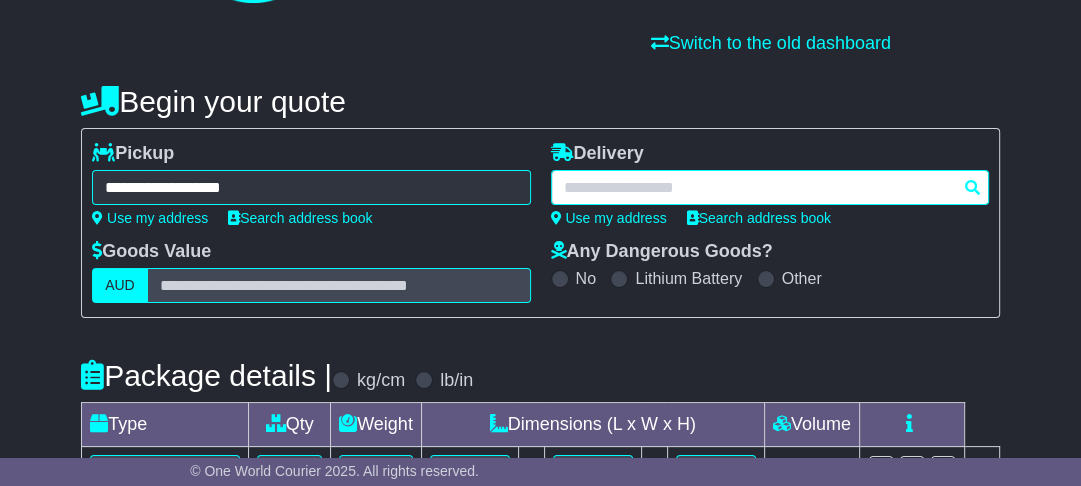 click at bounding box center (770, 187) 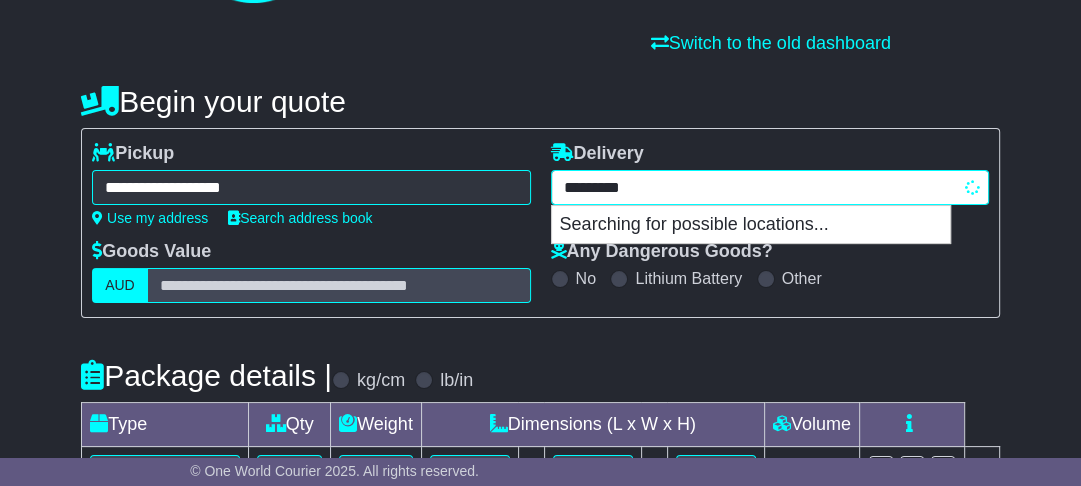 type on "**********" 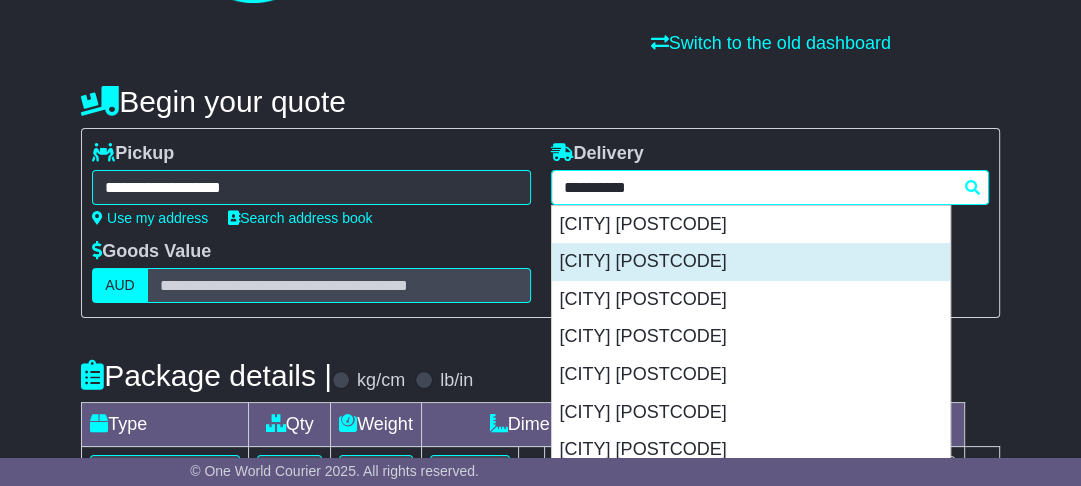 click on "[CITY] [POSTCODE]" at bounding box center (751, 262) 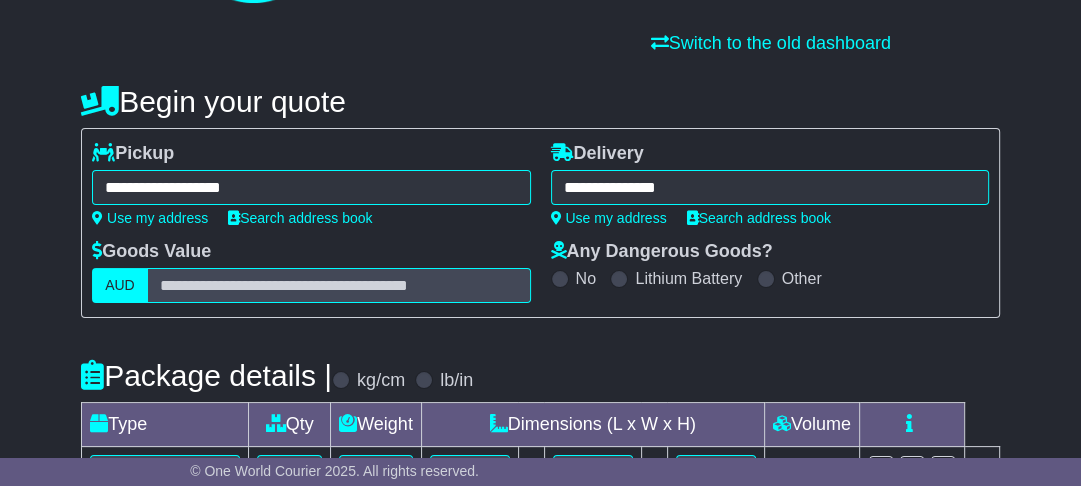 type on "**********" 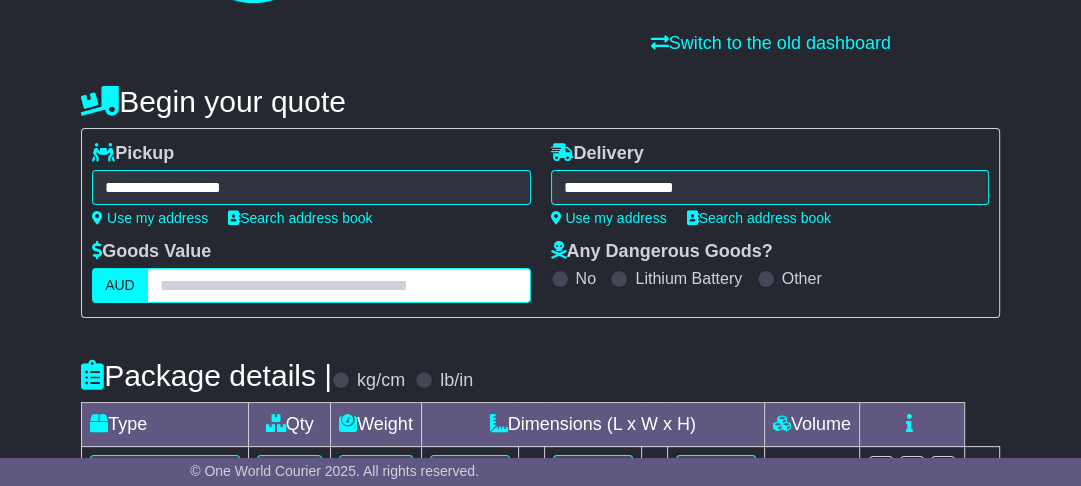 click at bounding box center [339, 285] 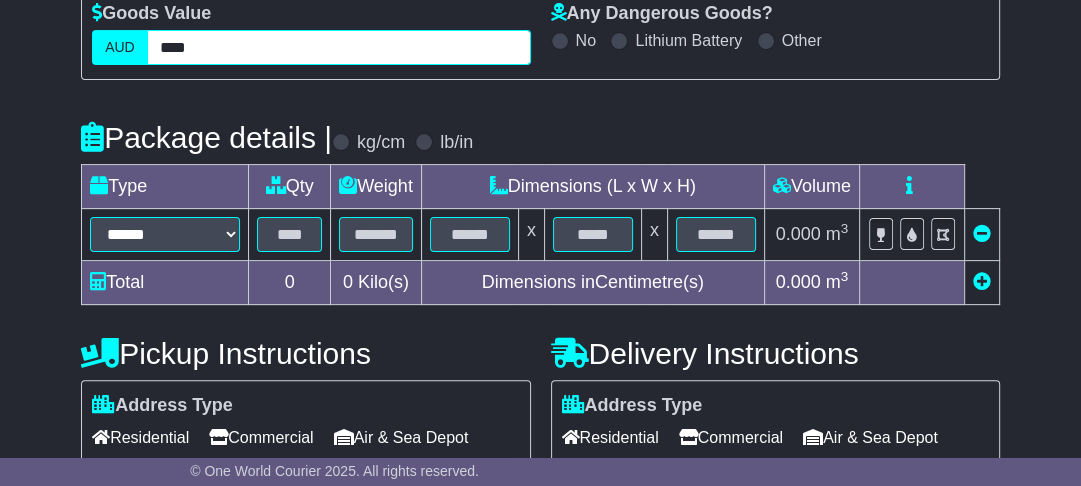 scroll, scrollTop: 400, scrollLeft: 0, axis: vertical 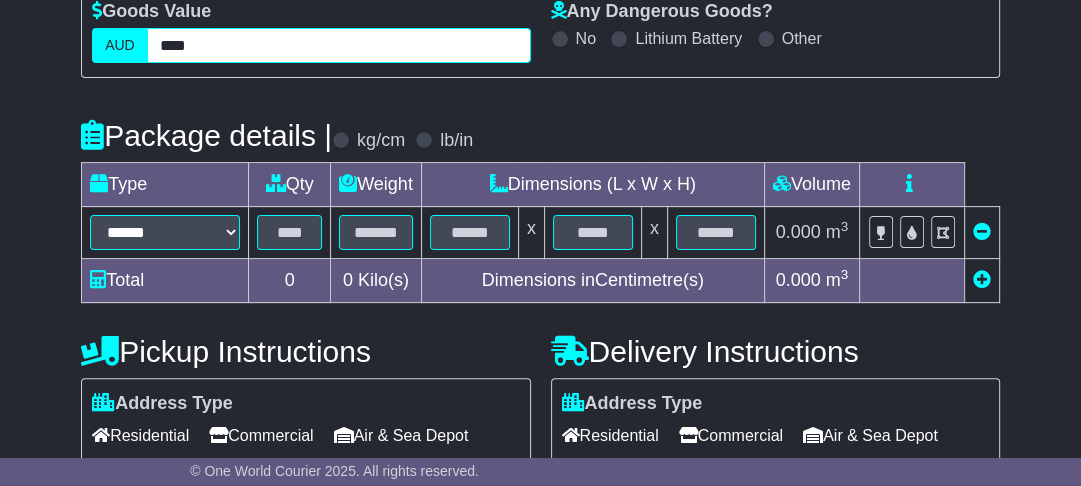 type on "****" 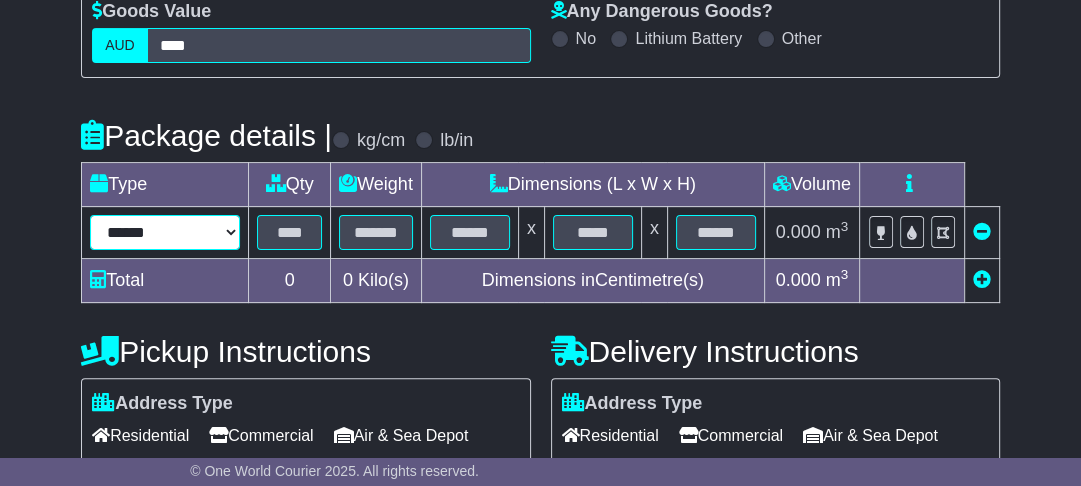 click on "****** ****** *** ******** ***** **** **** ****** *** *******" at bounding box center (165, 232) 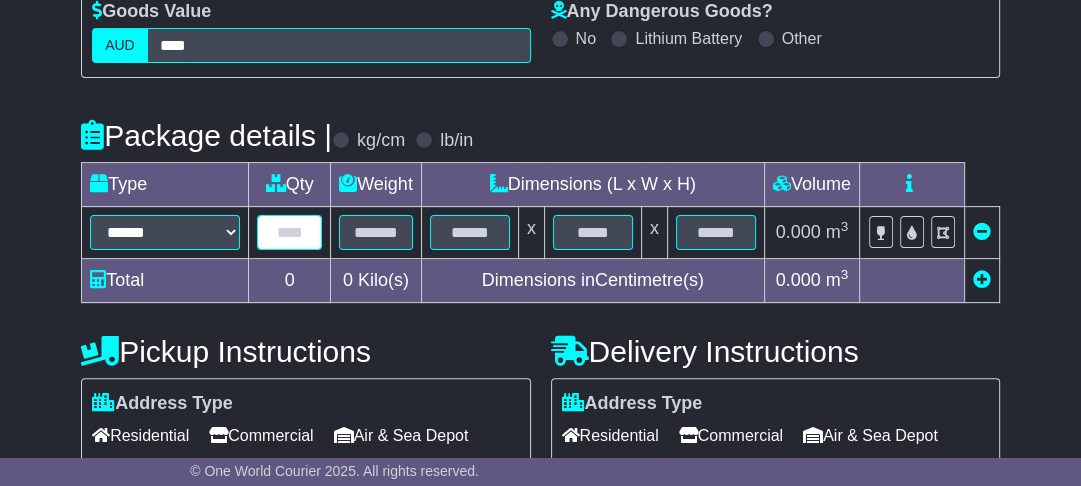 click at bounding box center [289, 232] 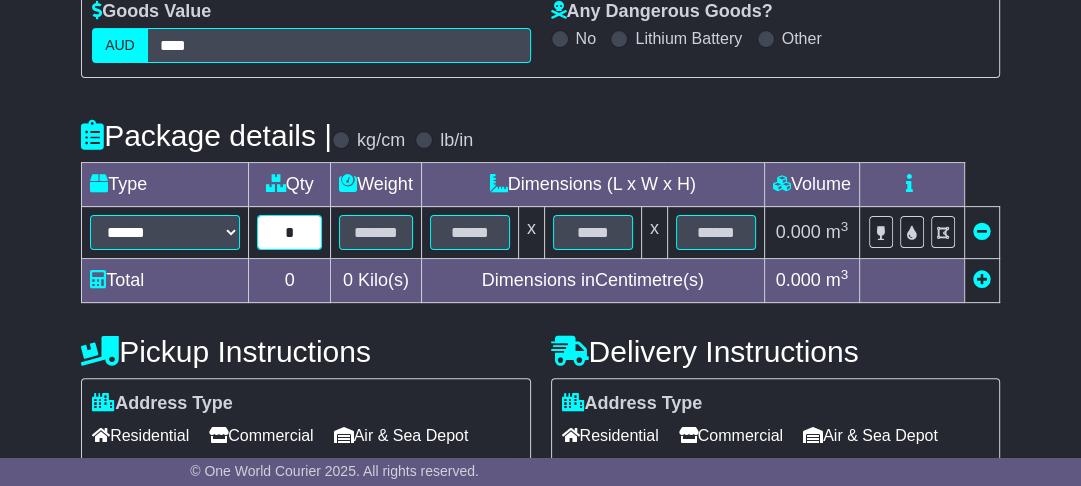 type on "*" 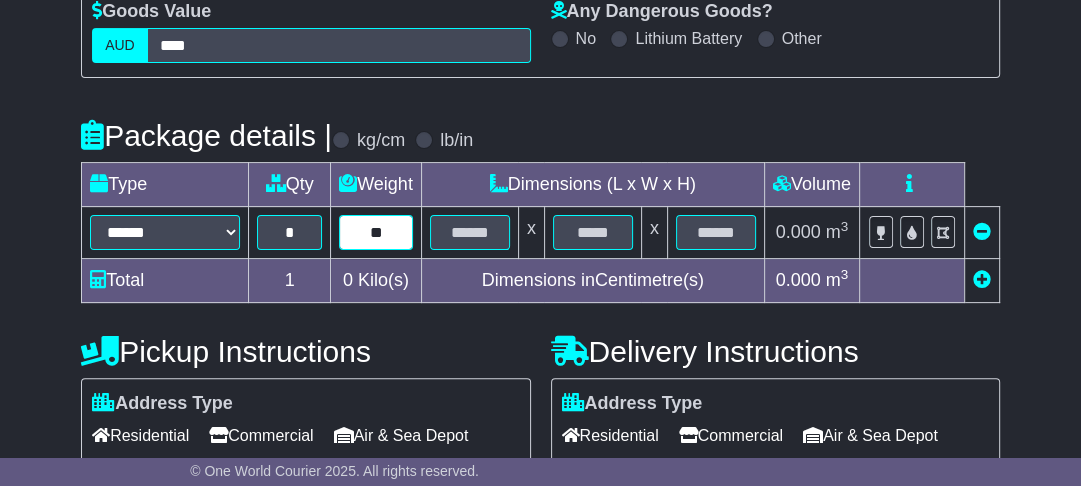 type on "**" 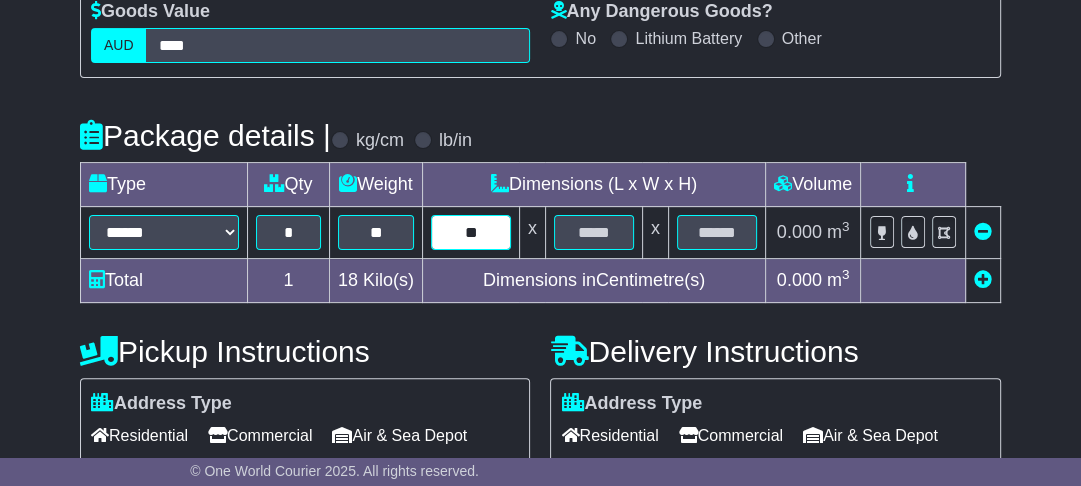 type on "**" 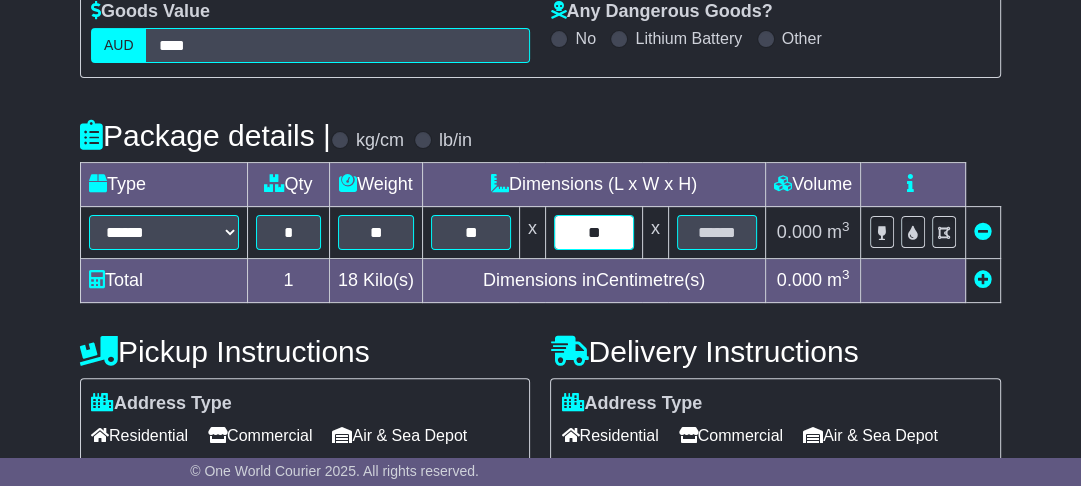 type on "**" 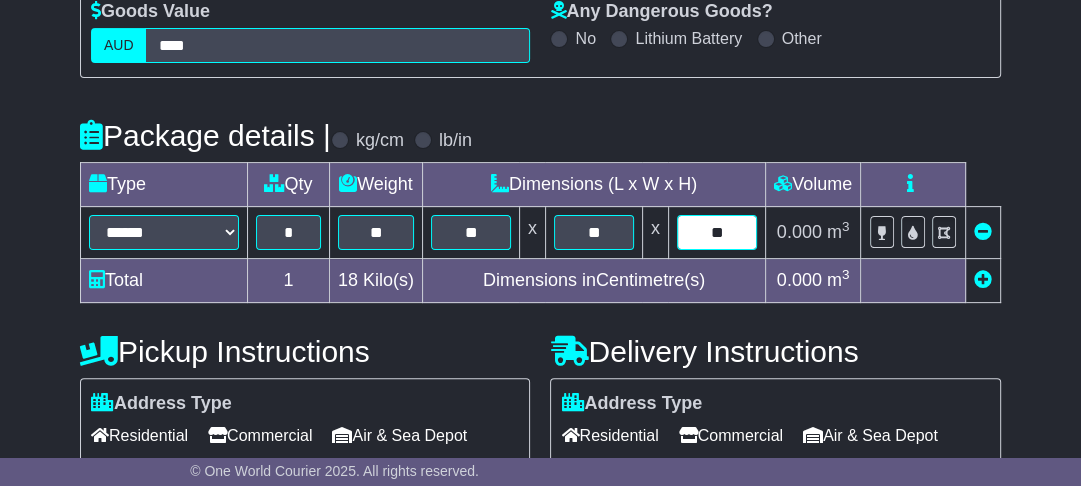 type on "**" 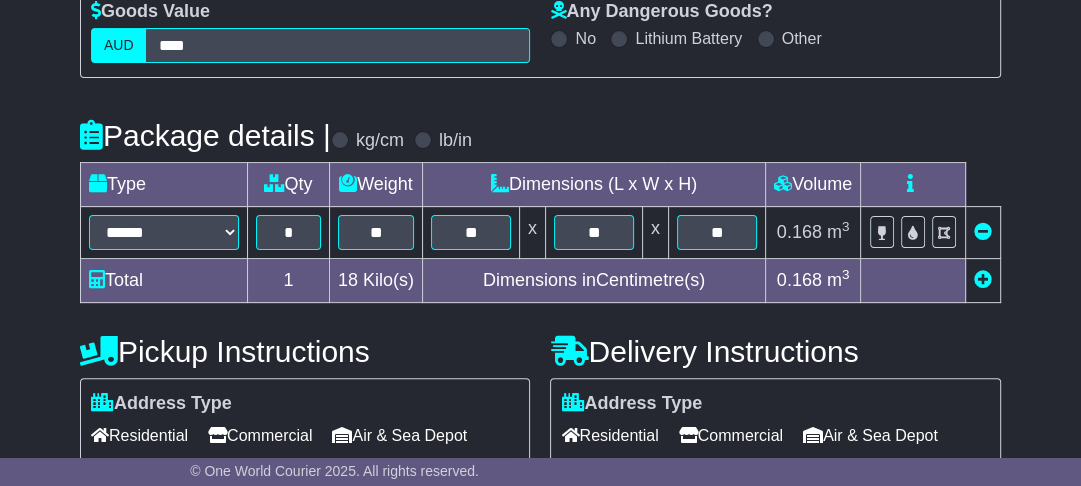 scroll, scrollTop: 821, scrollLeft: 0, axis: vertical 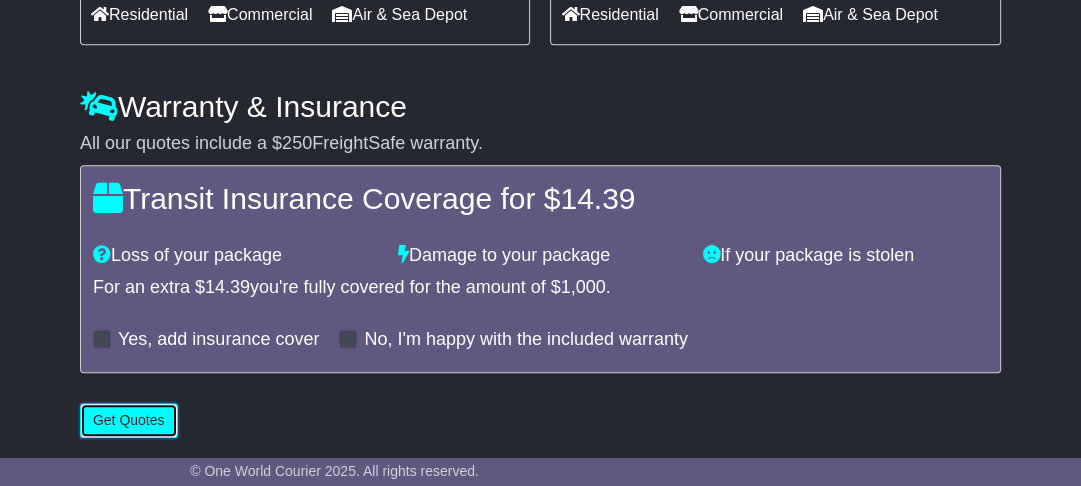 click on "Get Quotes" at bounding box center (129, 420) 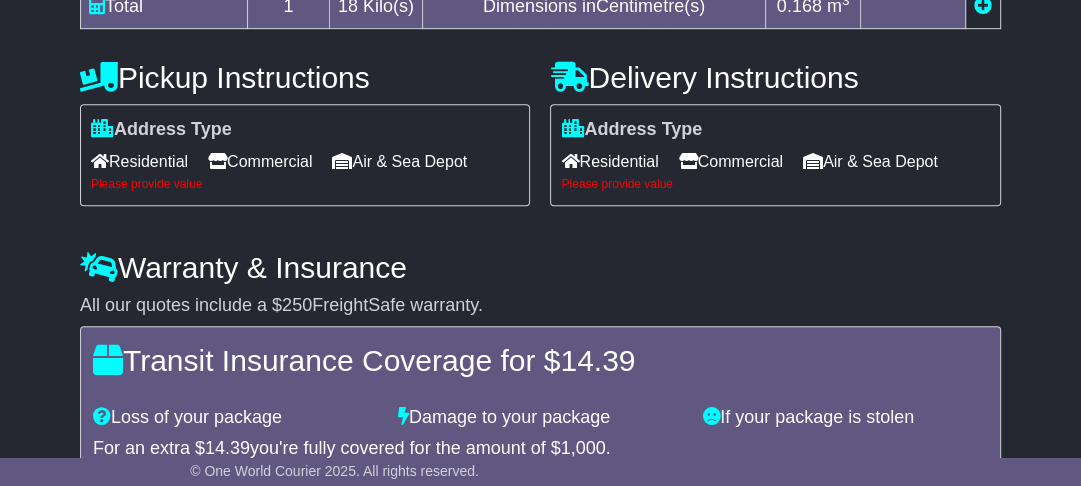 scroll, scrollTop: 661, scrollLeft: 0, axis: vertical 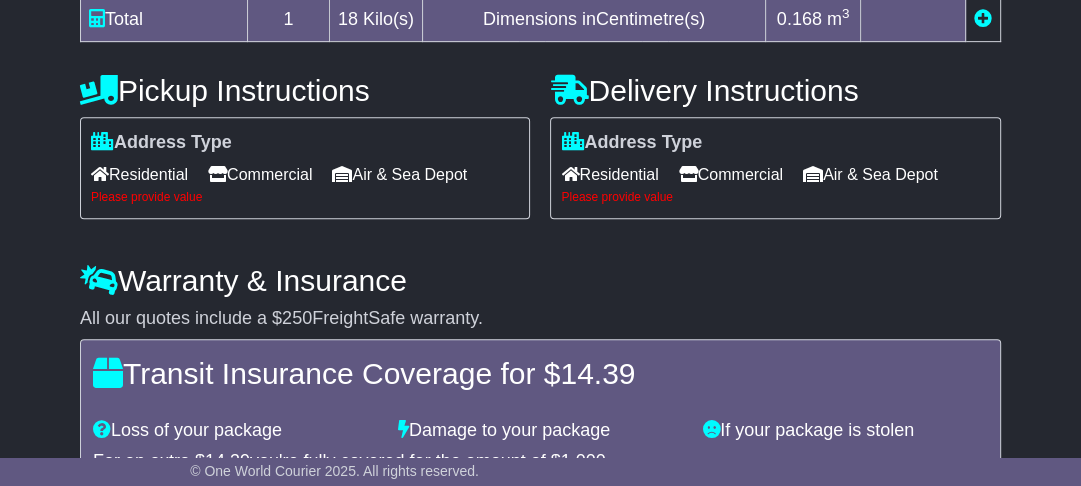 click on "Commercial" at bounding box center (260, 174) 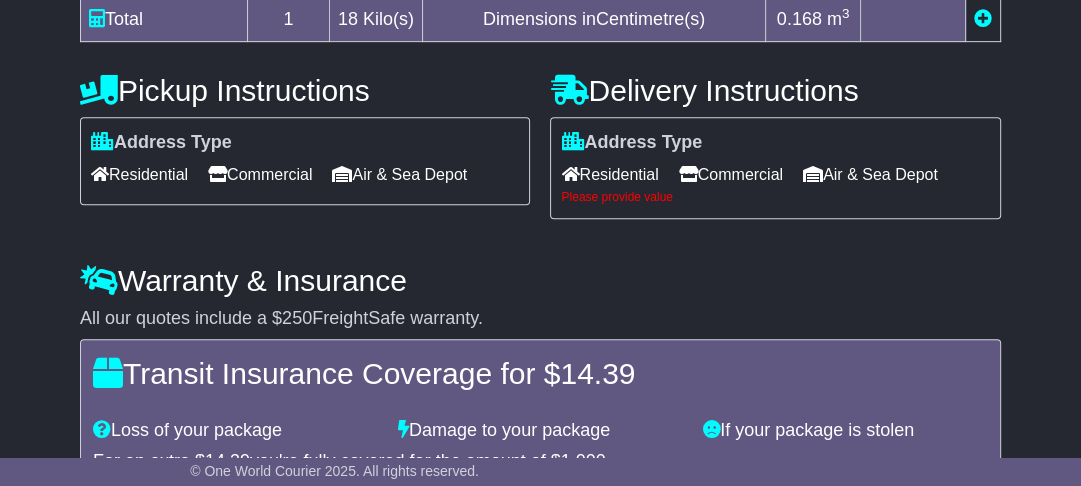 click on "Commercial" at bounding box center [731, 174] 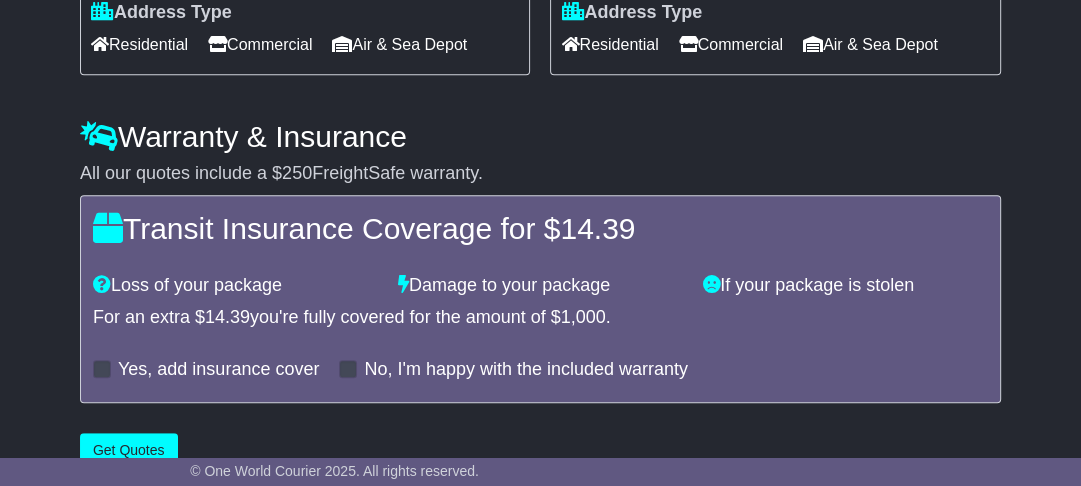 scroll, scrollTop: 823, scrollLeft: 0, axis: vertical 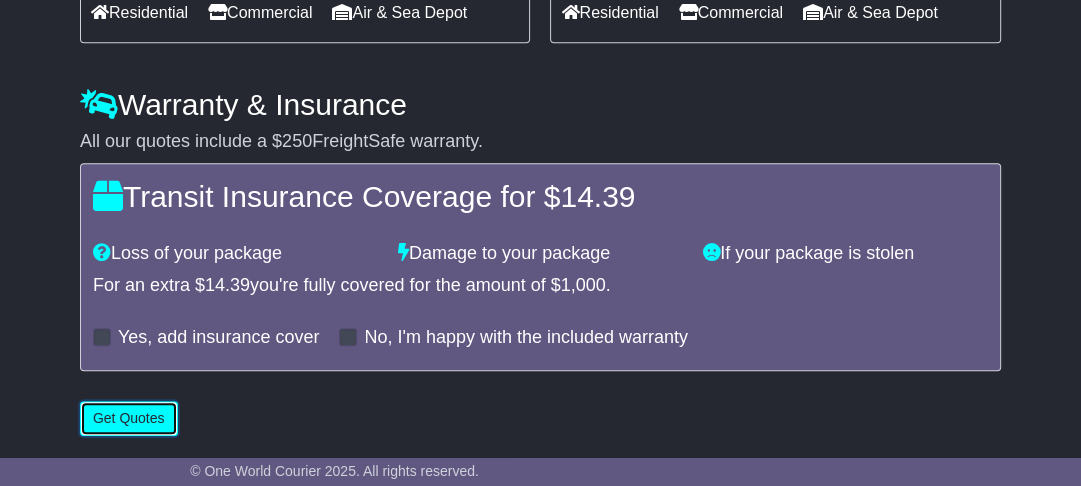 click on "Get Quotes" at bounding box center [129, 418] 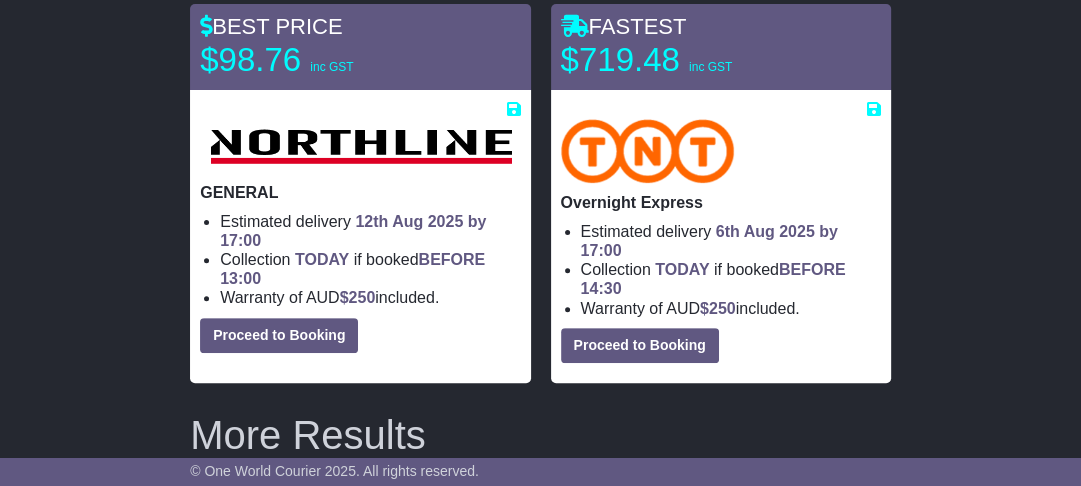 scroll, scrollTop: 403, scrollLeft: 0, axis: vertical 